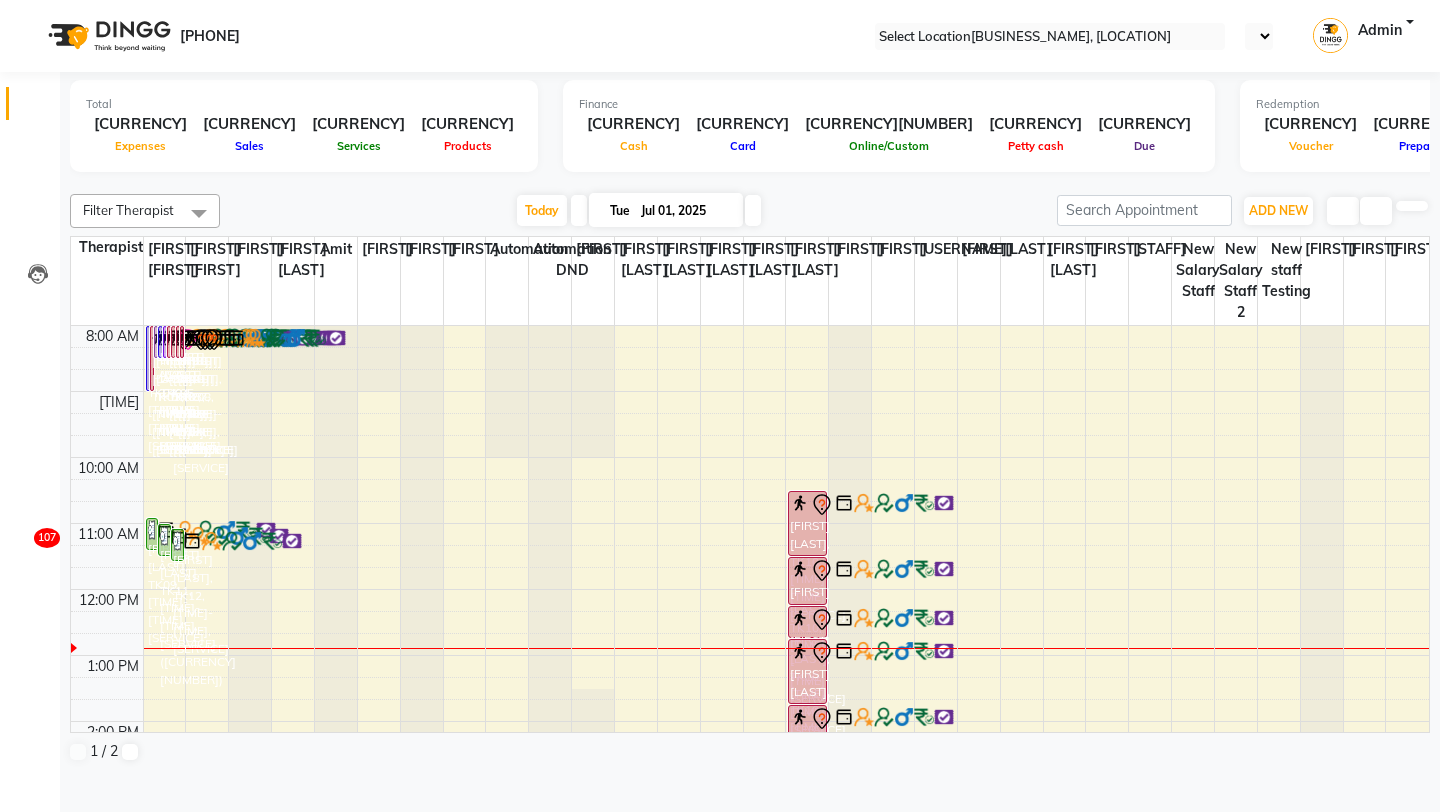 scroll, scrollTop: 0, scrollLeft: 0, axis: both 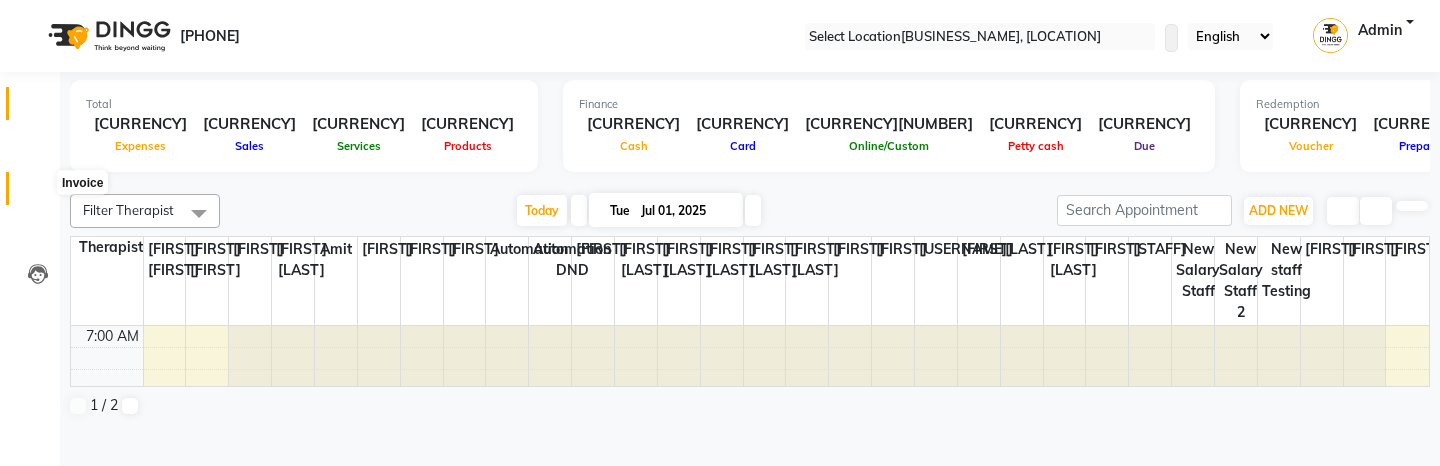 click at bounding box center (38, 193) 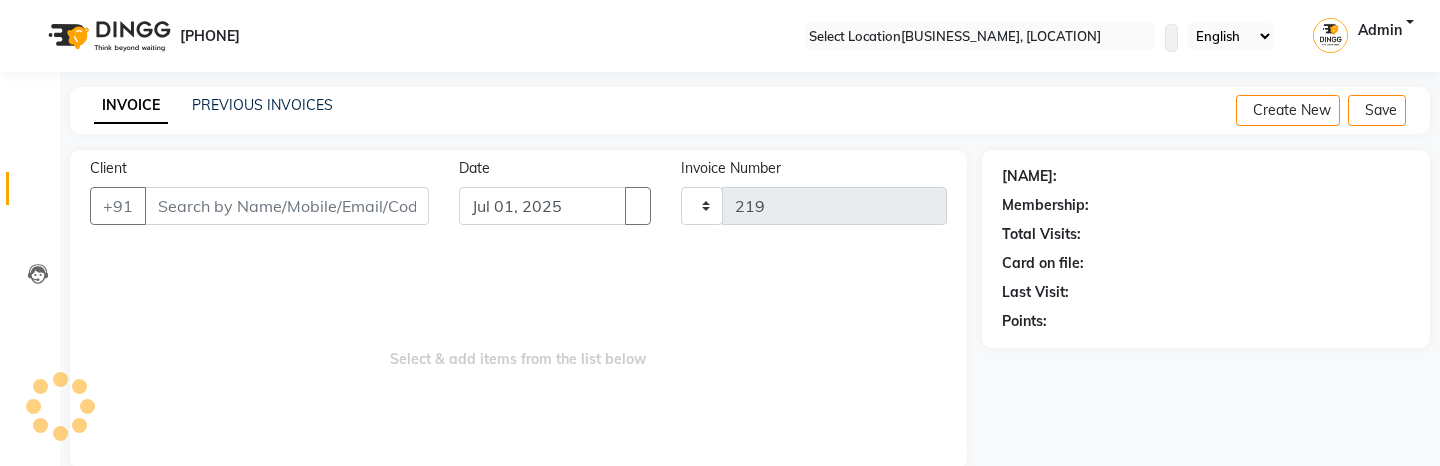 scroll, scrollTop: 1, scrollLeft: 0, axis: vertical 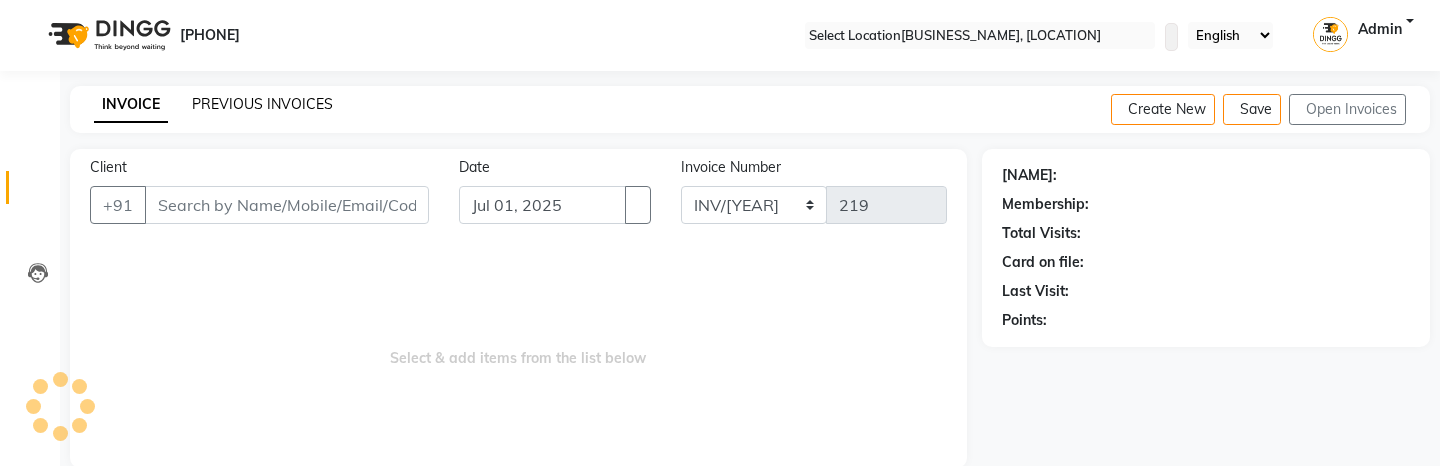 click on "PREVIOUS INVOICES" at bounding box center (262, 104) 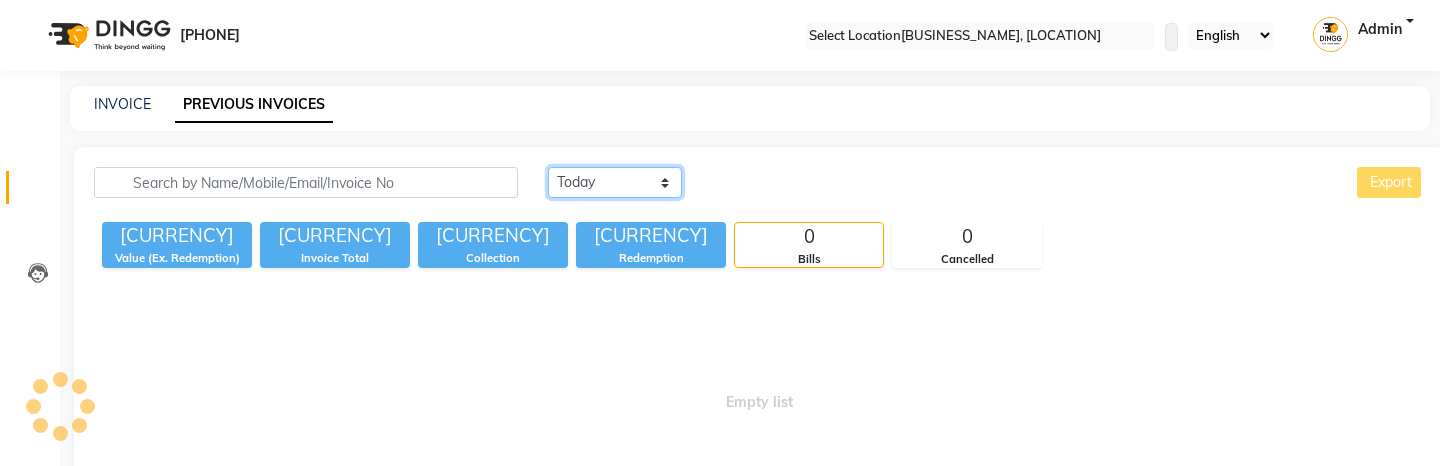 click on "Today Yesterday Custom Range" at bounding box center [615, 182] 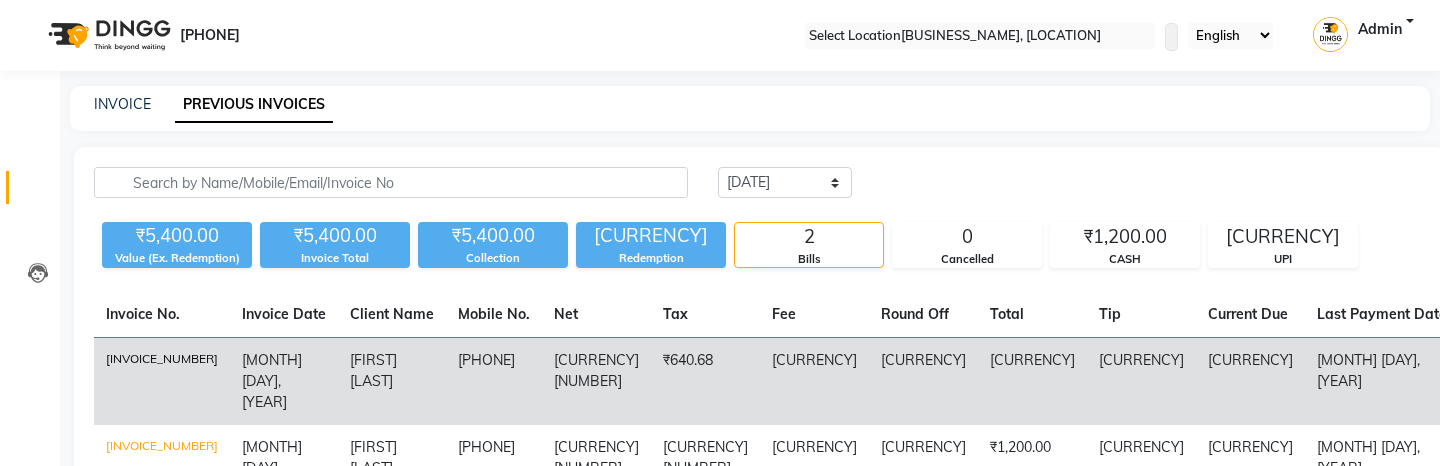 click on "INV/2025-26/211" at bounding box center [162, 382] 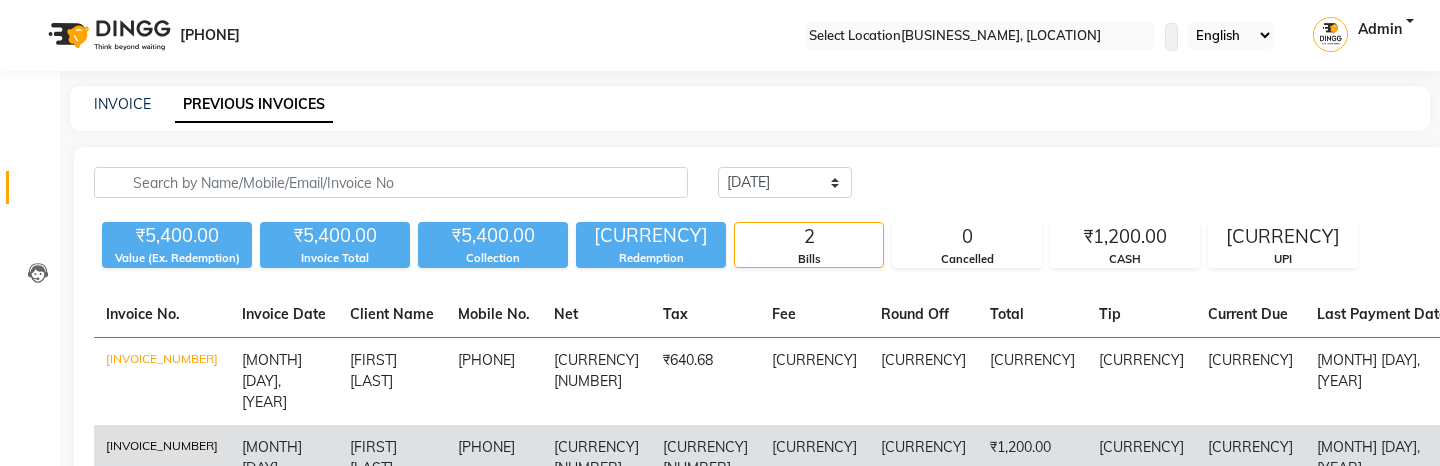 click on "INV/2025-26/210" at bounding box center (162, 382) 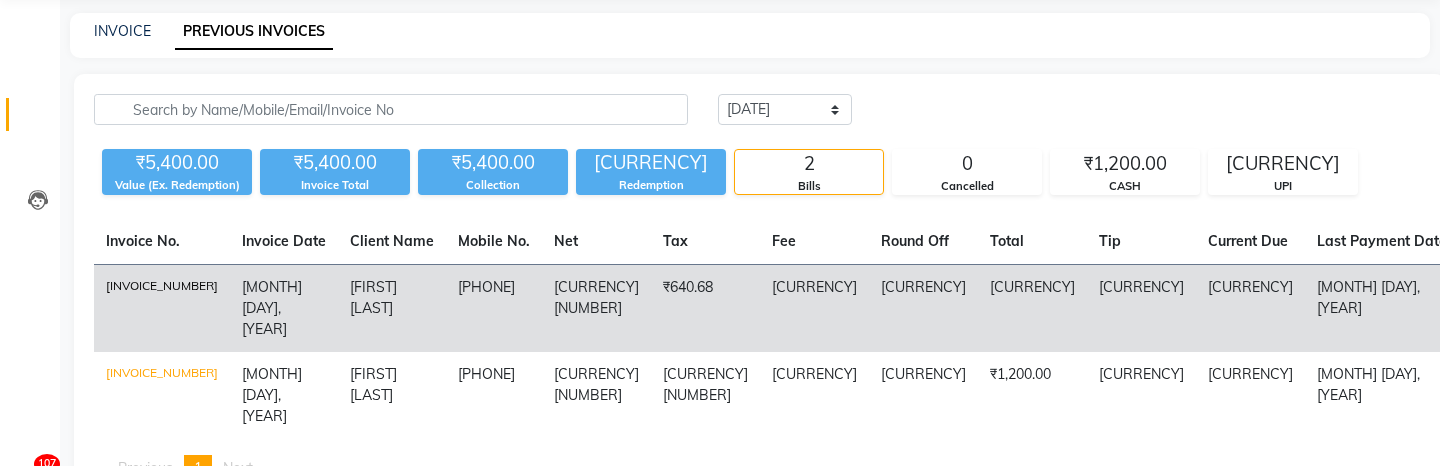 scroll, scrollTop: 94, scrollLeft: 0, axis: vertical 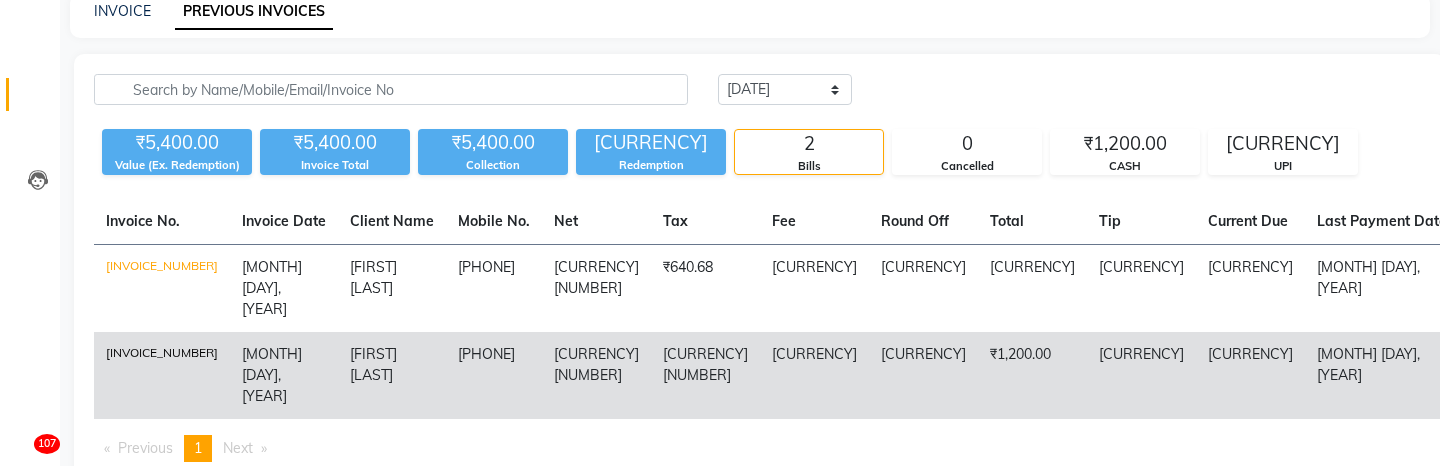 click on "INV/2025-26/210" at bounding box center (162, 289) 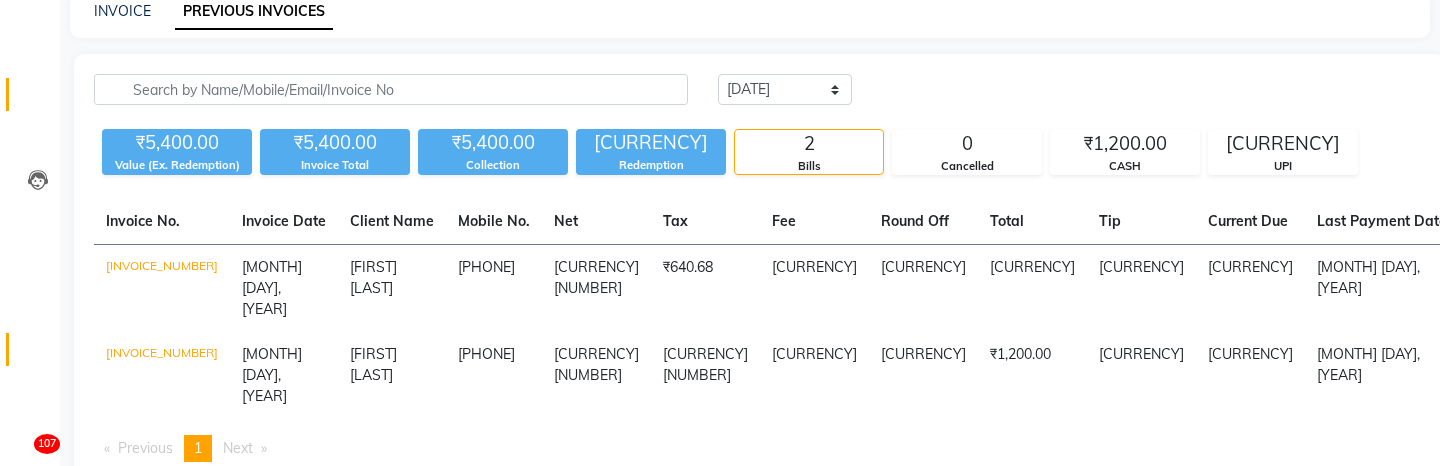scroll, scrollTop: 81, scrollLeft: 0, axis: vertical 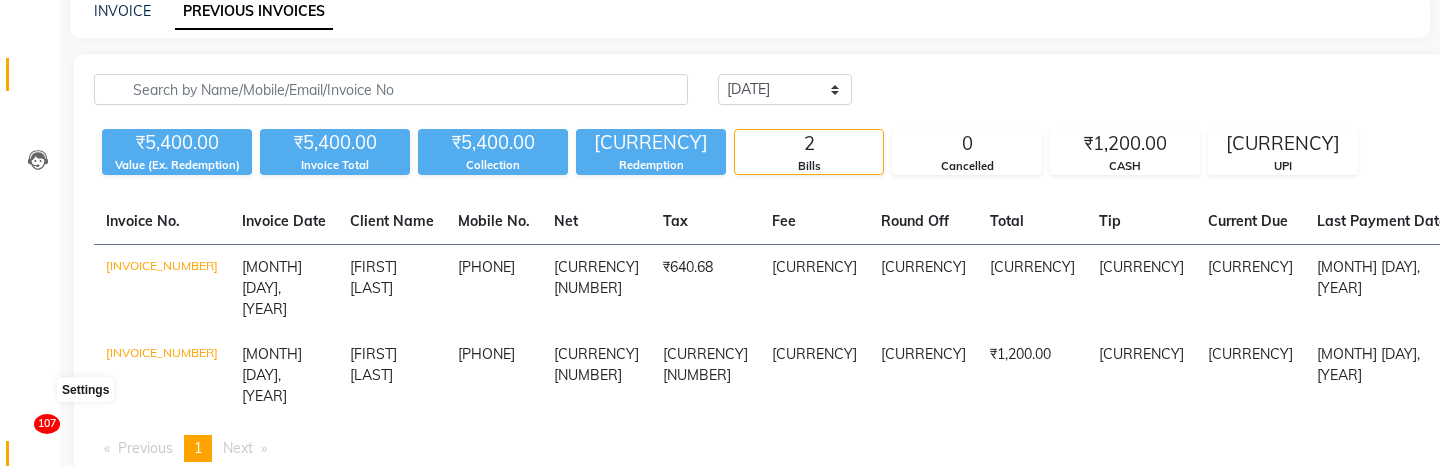 click at bounding box center [38, 462] 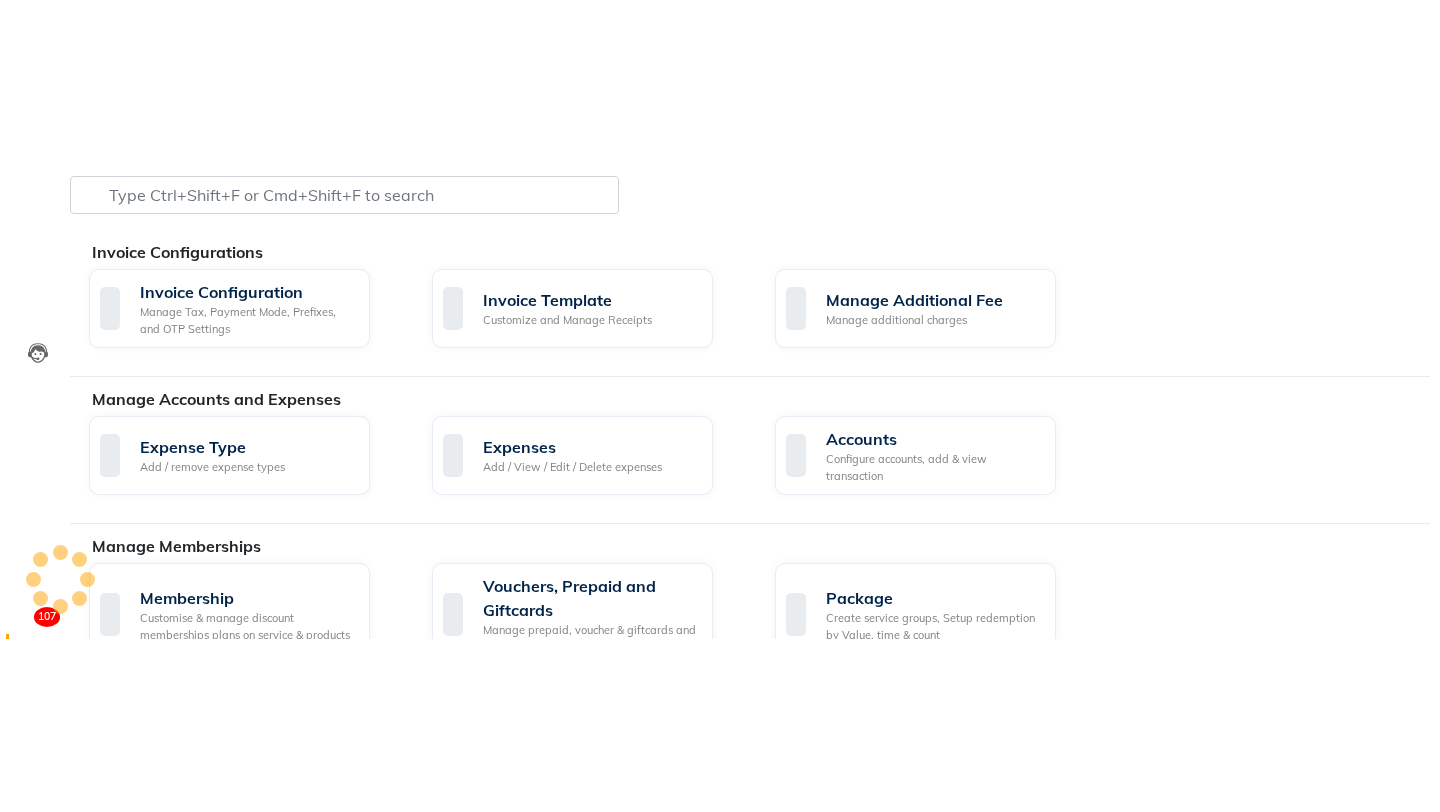 scroll, scrollTop: 0, scrollLeft: 0, axis: both 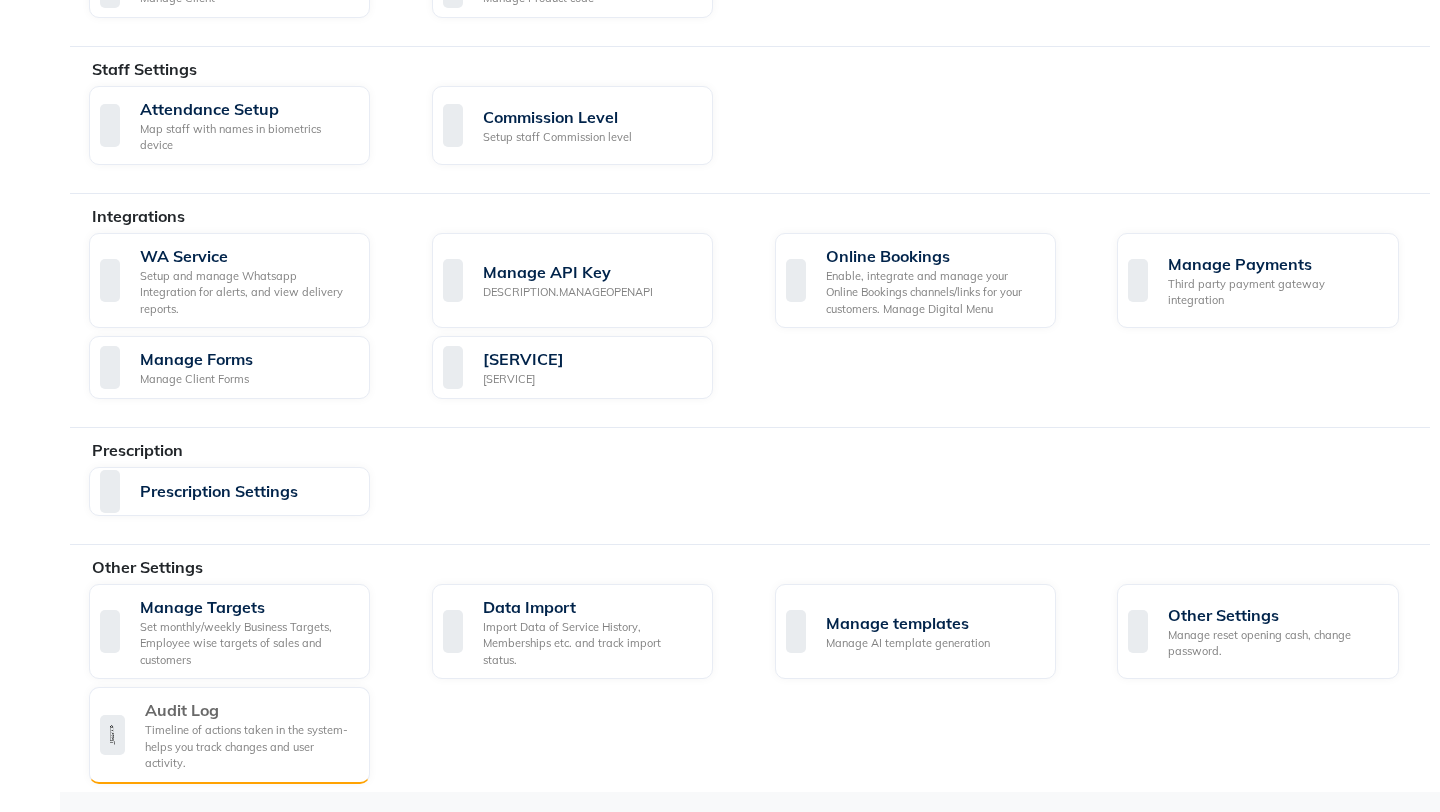 click on "Timeline of actions taken in the system- helps you track changes and user activity." at bounding box center [249, 747] 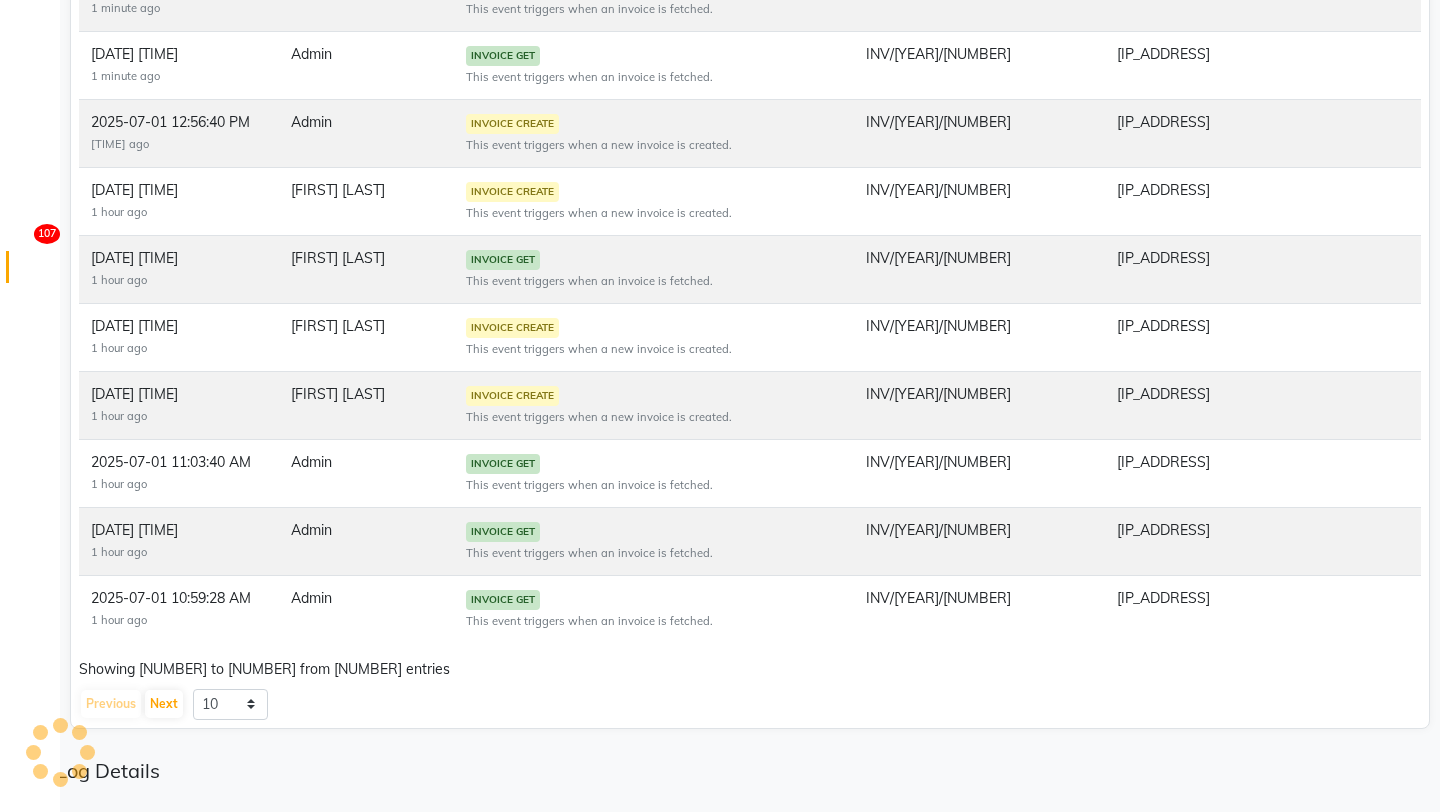 scroll, scrollTop: 0, scrollLeft: 0, axis: both 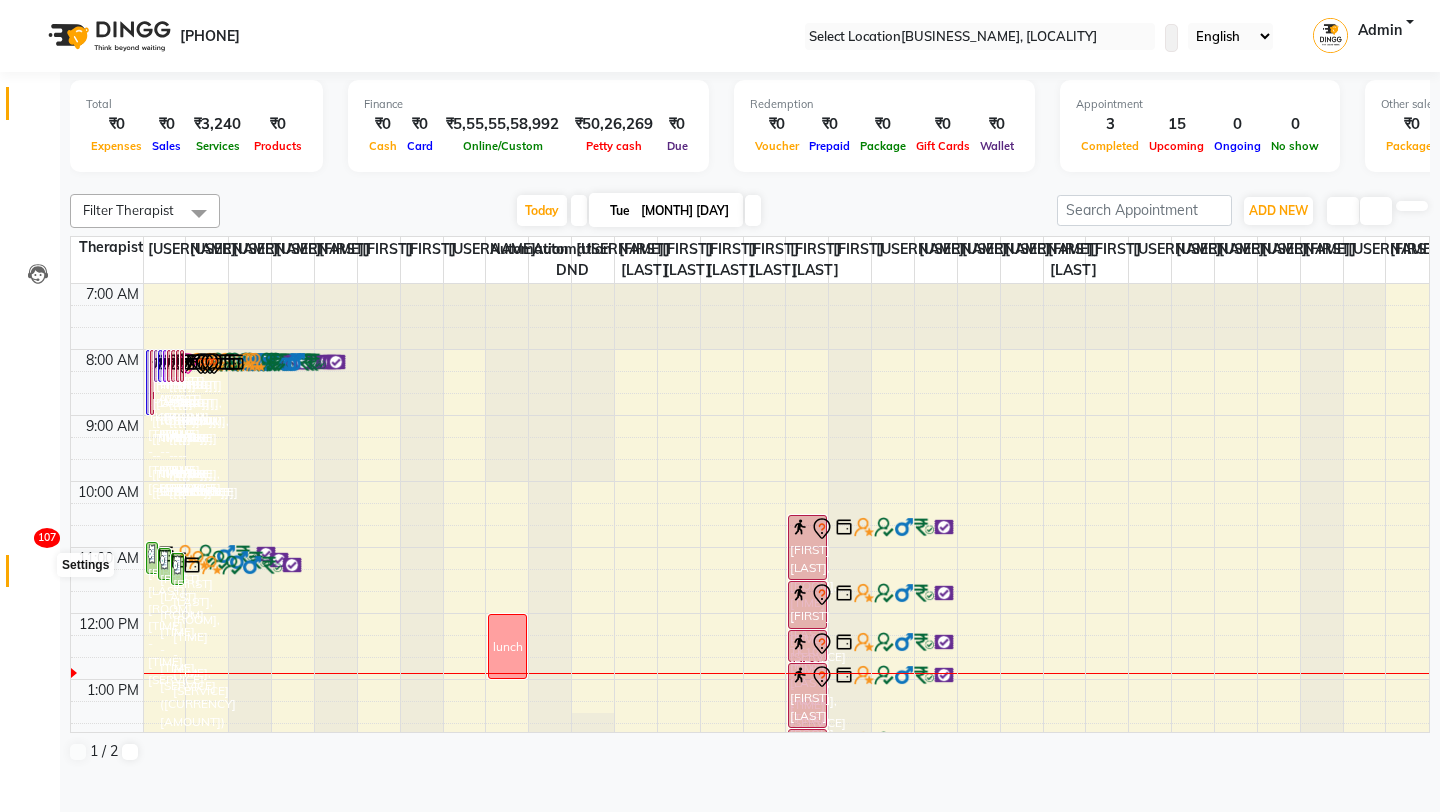 click at bounding box center [38, 576] 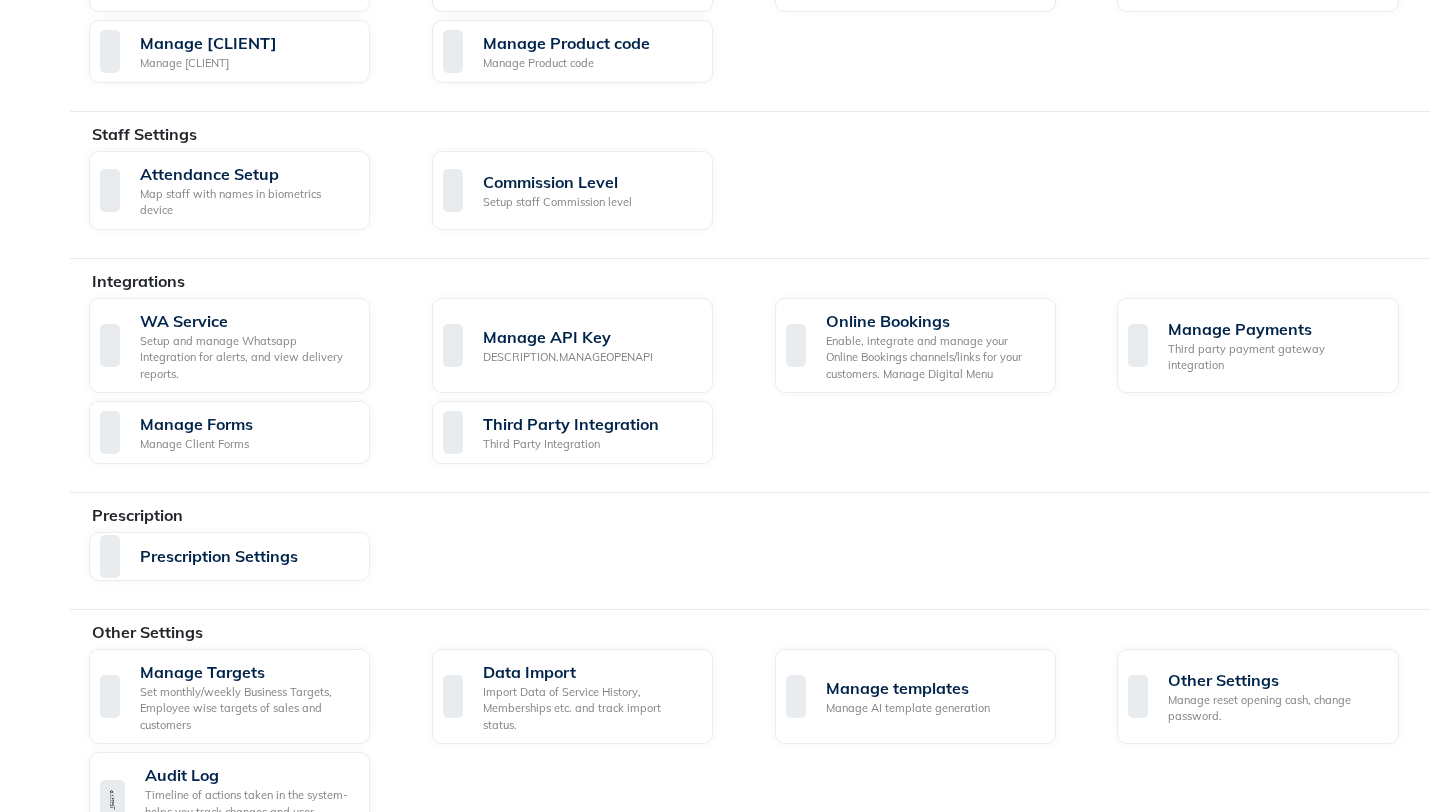 scroll, scrollTop: 1063, scrollLeft: 0, axis: vertical 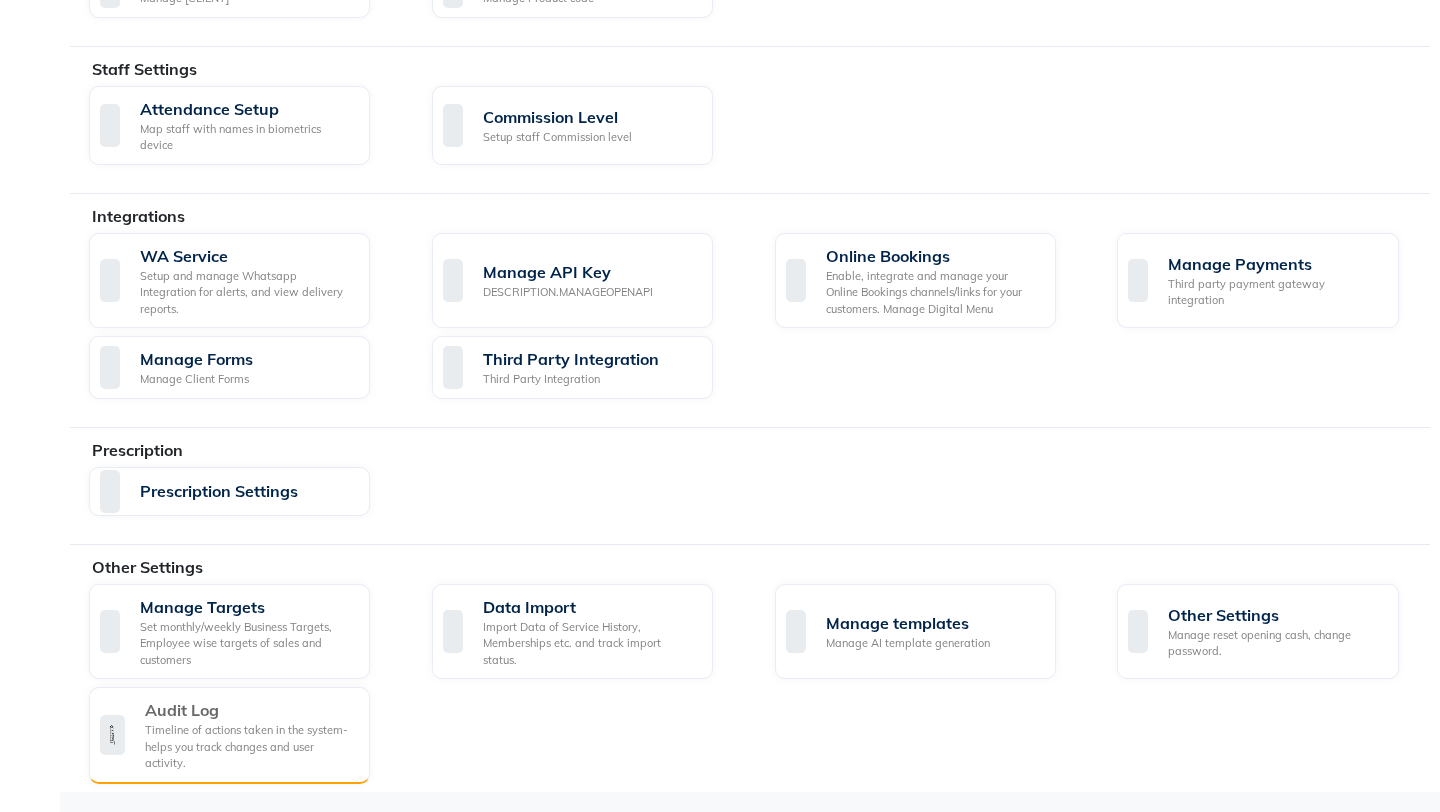 click on "Timeline of actions taken in the system- helps you track changes and user activity." at bounding box center (249, 747) 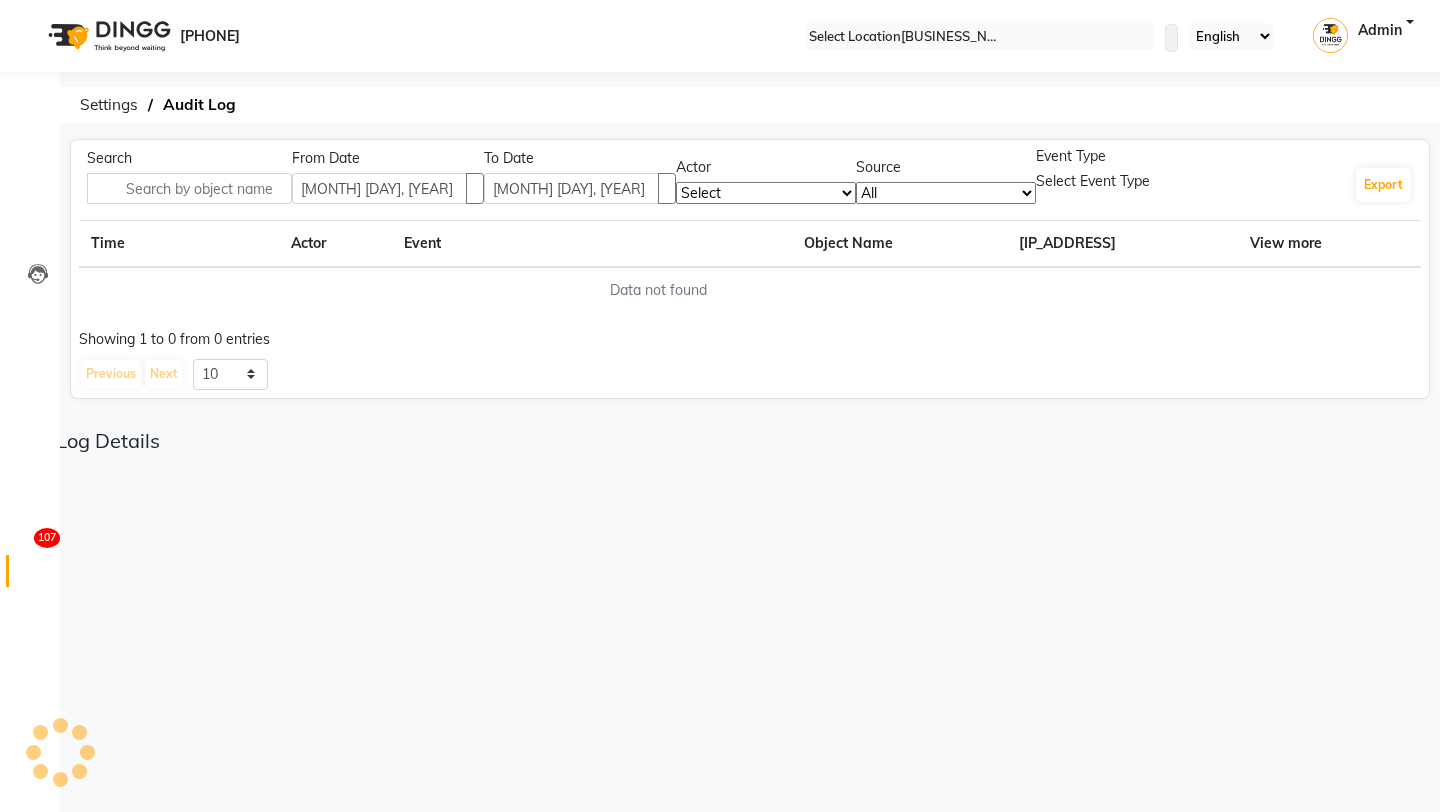 scroll, scrollTop: 0, scrollLeft: 0, axis: both 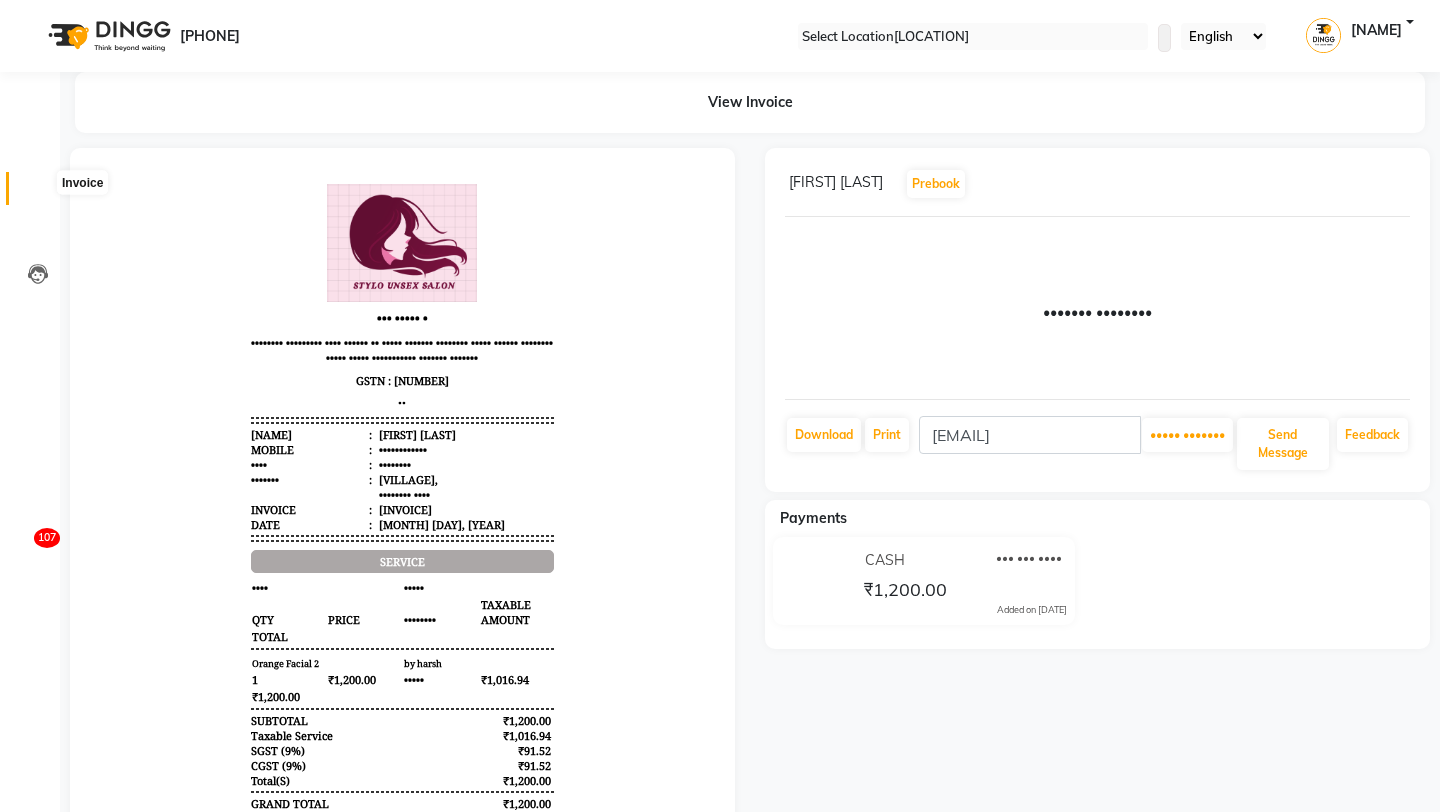 click at bounding box center (37, 193) 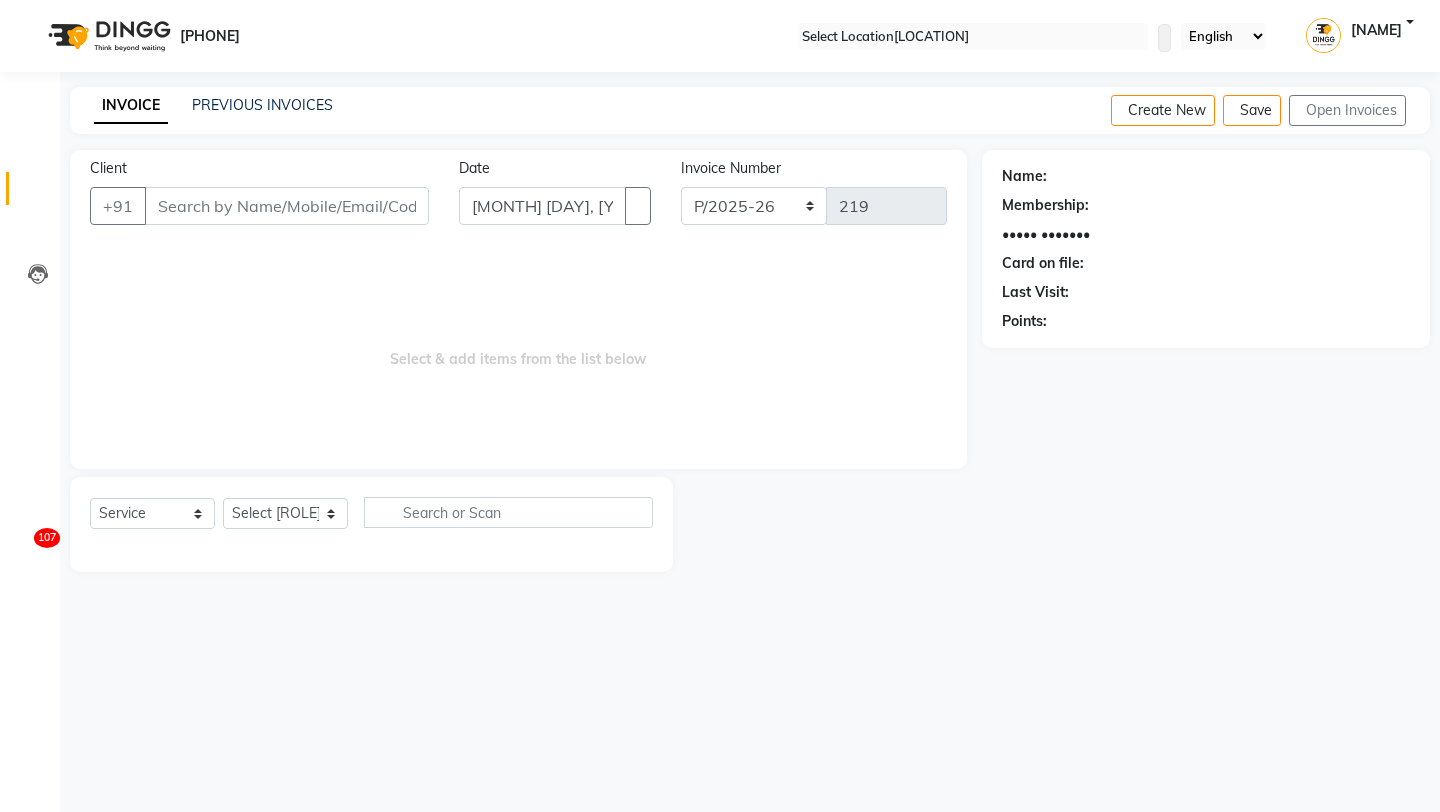 click on "Client" at bounding box center [287, 206] 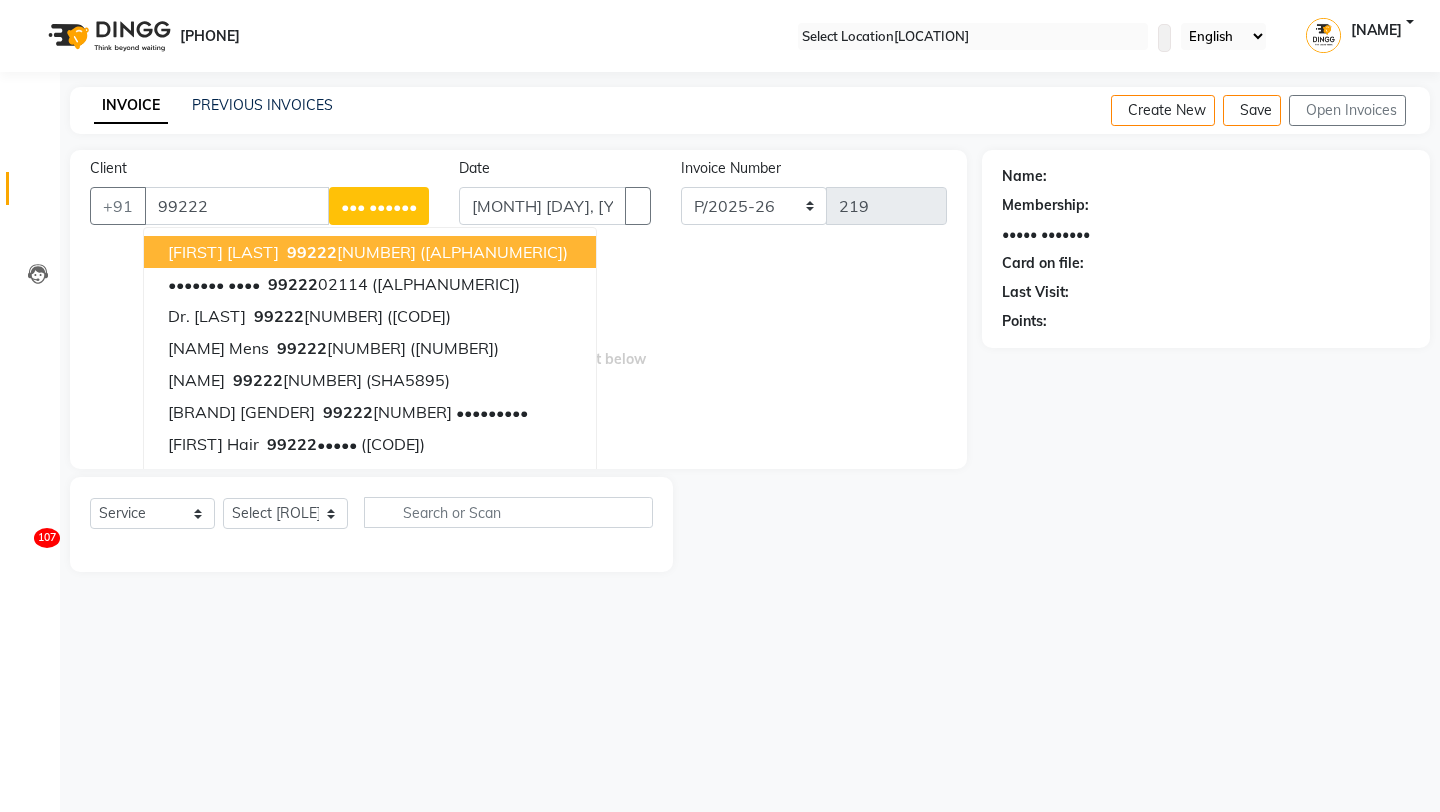 click on "[FIRST] [LAST]" at bounding box center [223, 252] 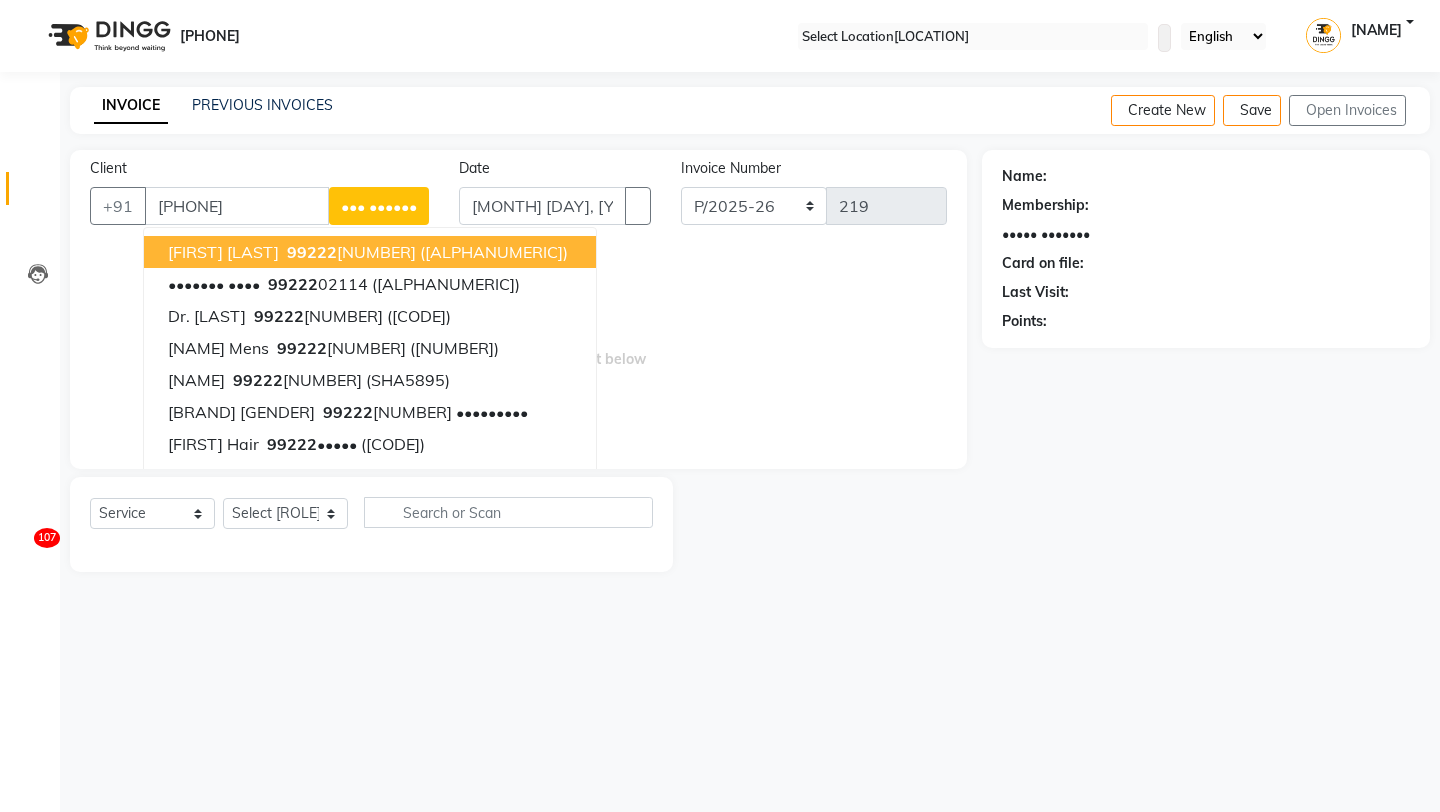type on "9922243332" 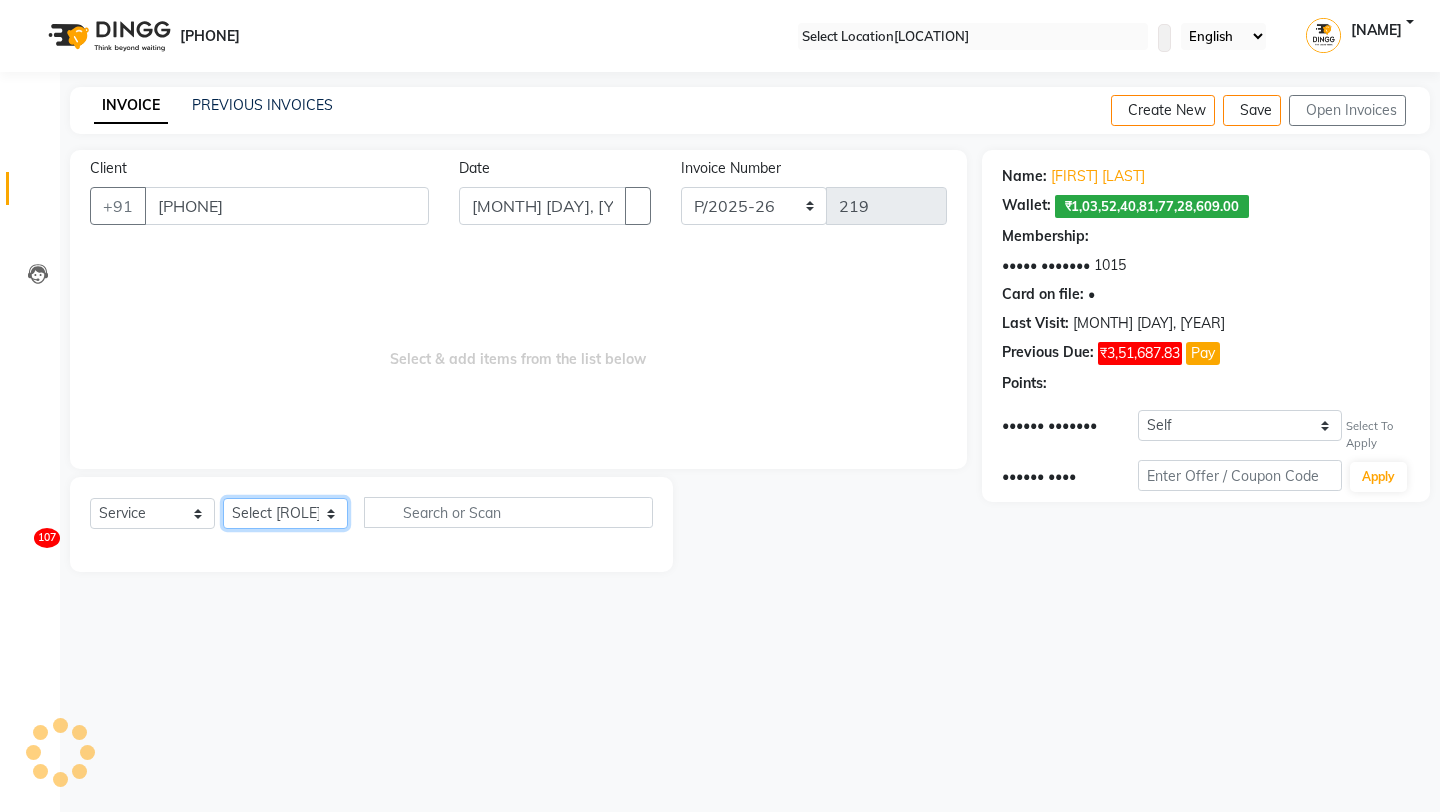 click on "Select Therapist abc testing Abc testing abhi Admin A Amit Ankit Anuja ashwins Automation Automation DND avdesh Bhushan Kolhe Dhiraj Mokal Dhiraj Mokal2 dingg staff test dingg staff test2 Gaju dhingra Gaju Mahajan Ganesh harsh harsh testing jivan kolhe Krishna Singh Mamta MonaKumari Mukhtar New QA Staff New Salary Staff New Salary Staff 2 New staff Testing praveen Praveen2 Priya Rajshree ravi raj  saheen sam billing sam kontas samtesting Samyak Shalini Shamshad shivam Shreyash Shubham shubham431 sonu staff sortt Staff_DoNotDelete Staff new-2 Suchita Suchita Sukanya Test Achievement 2 Testing Achievement testshubh testt Vani" at bounding box center (285, 513) 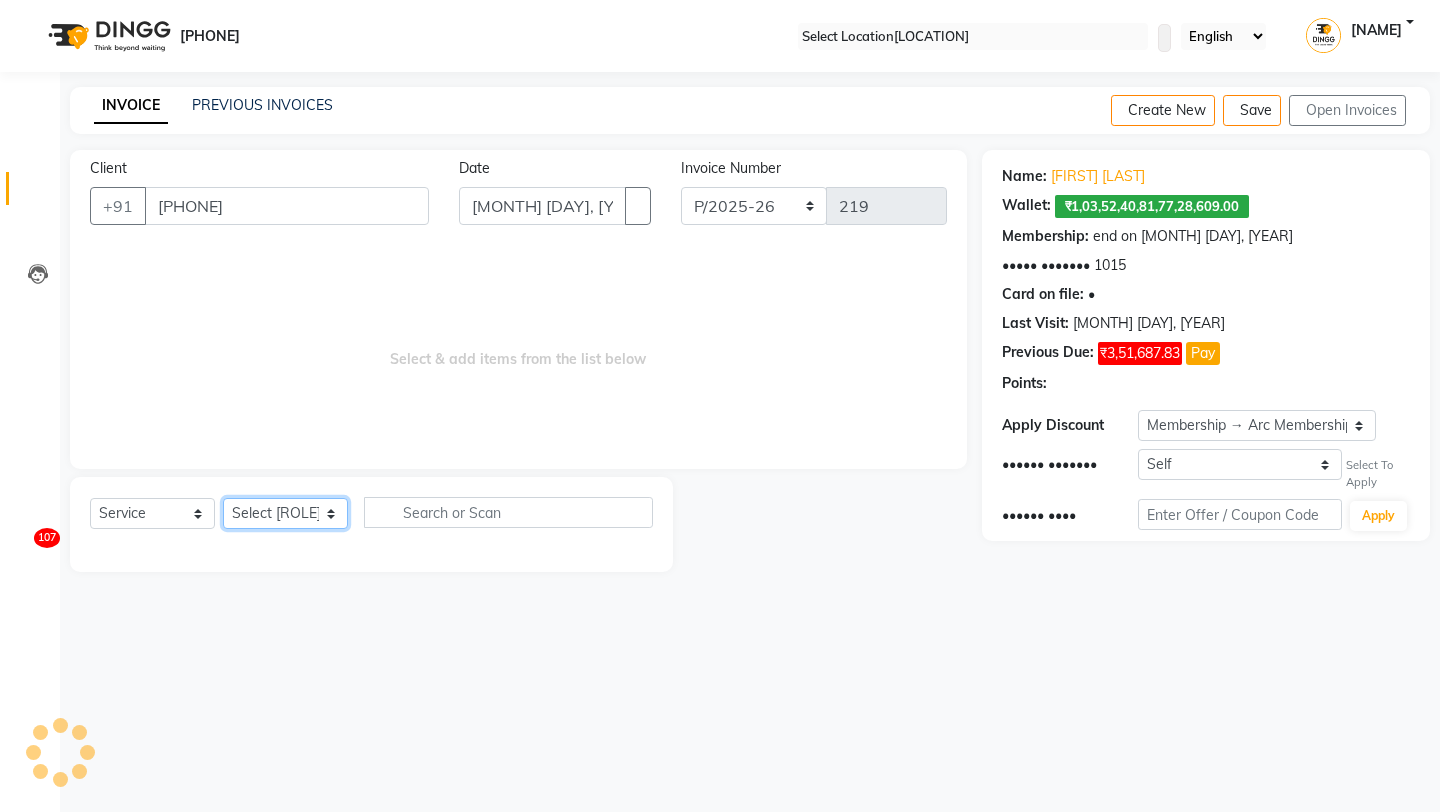 select on "502" 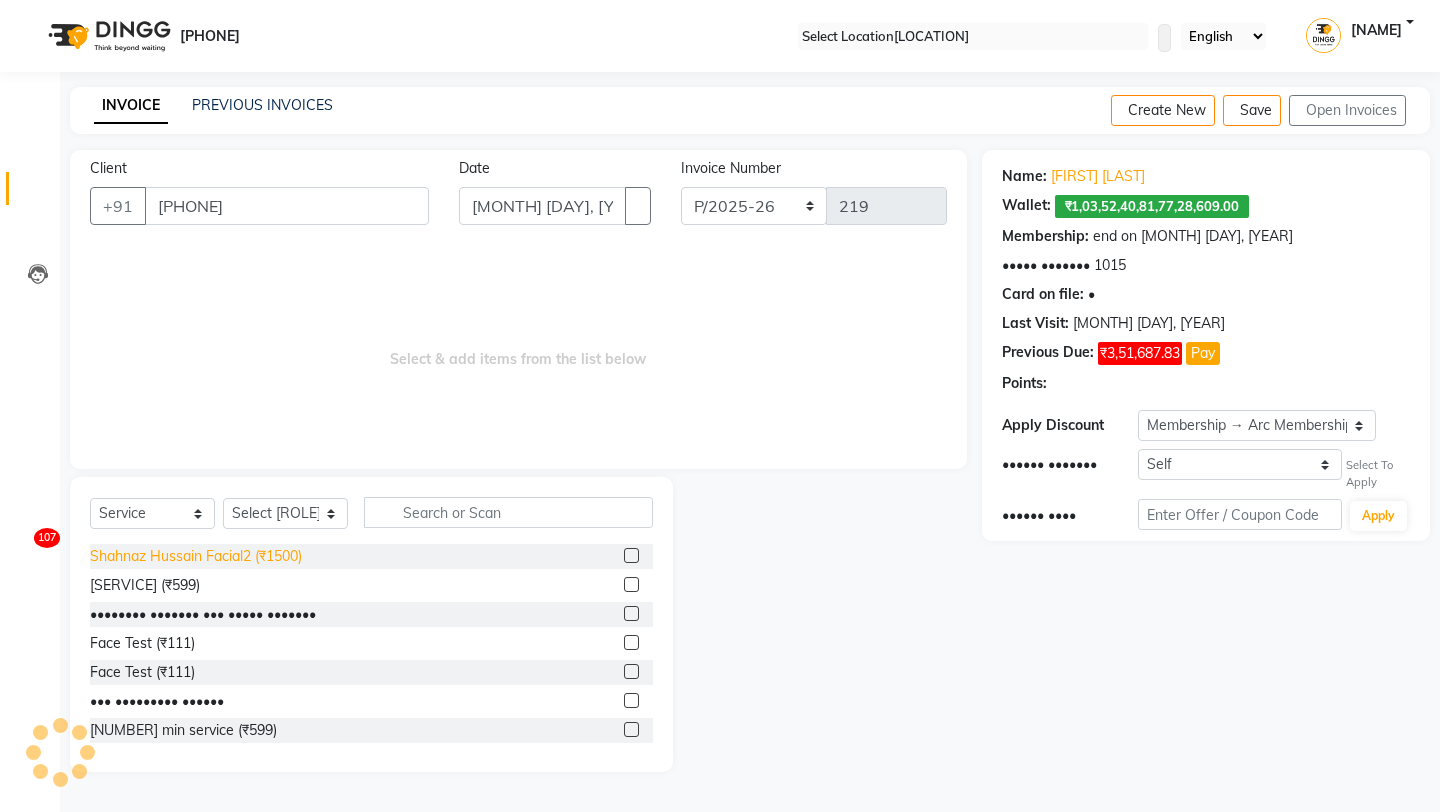 click on "Shahnaz Hussain Facial2 (₹1500)" at bounding box center (196, 556) 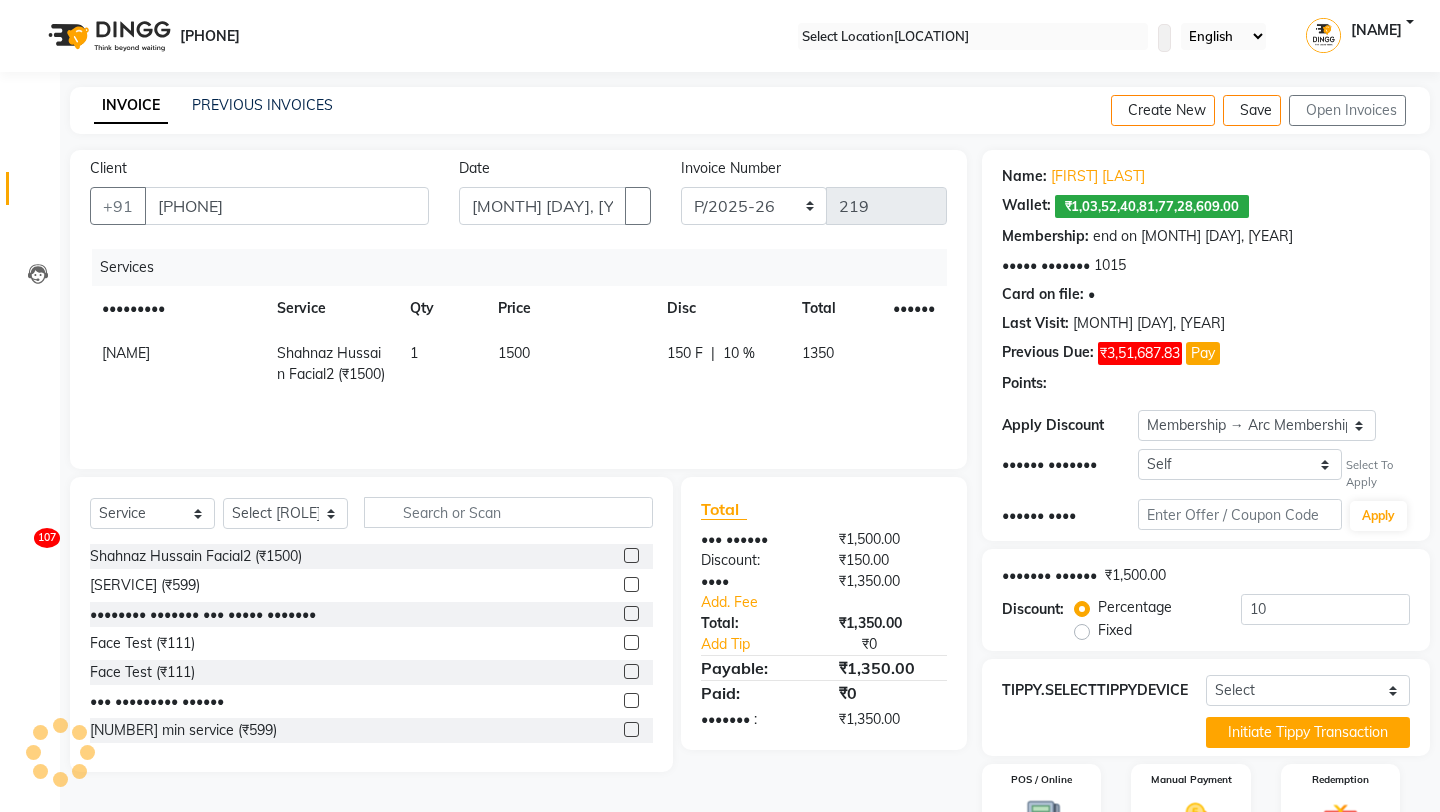 scroll, scrollTop: 99, scrollLeft: 0, axis: vertical 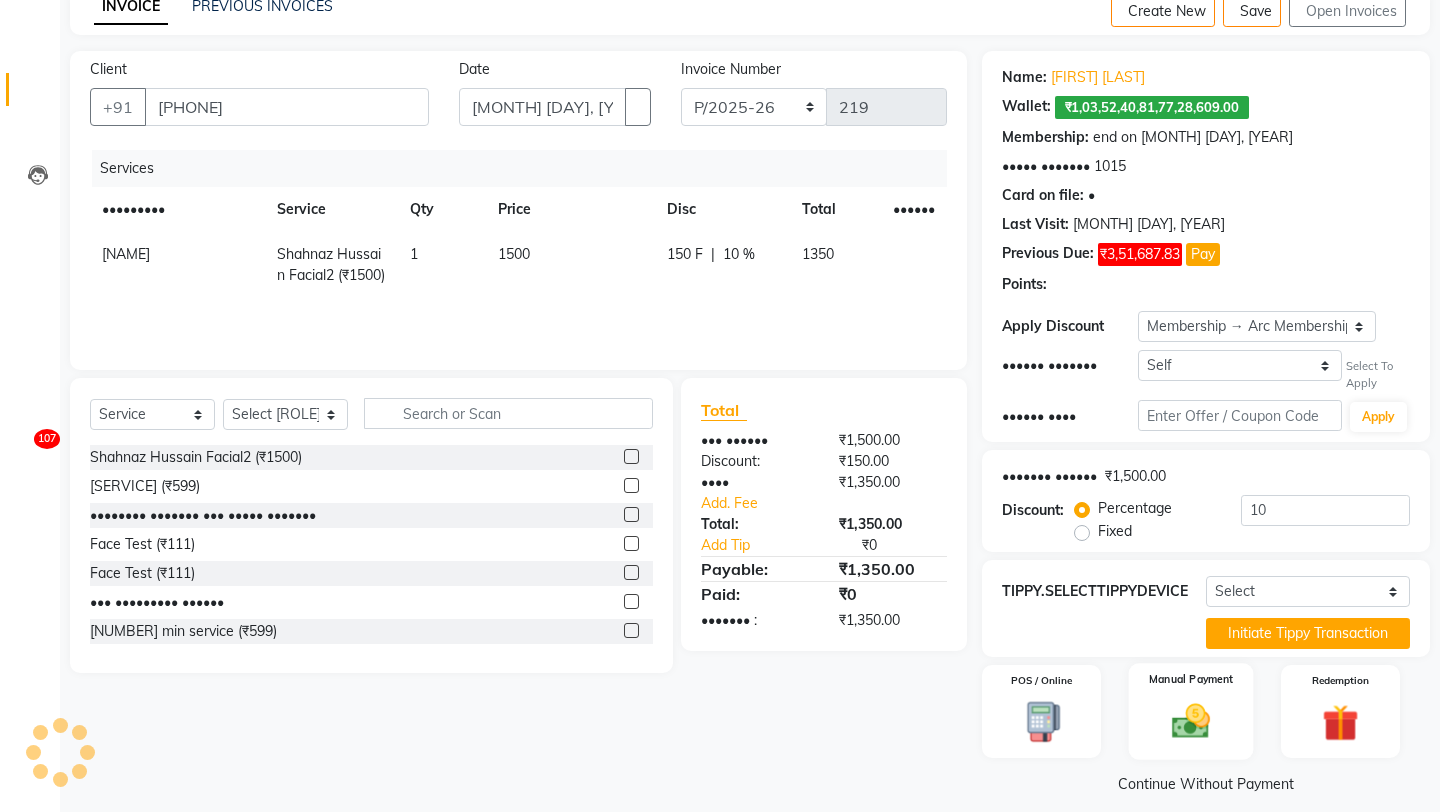 click on "Manual Payment" at bounding box center [1191, 711] 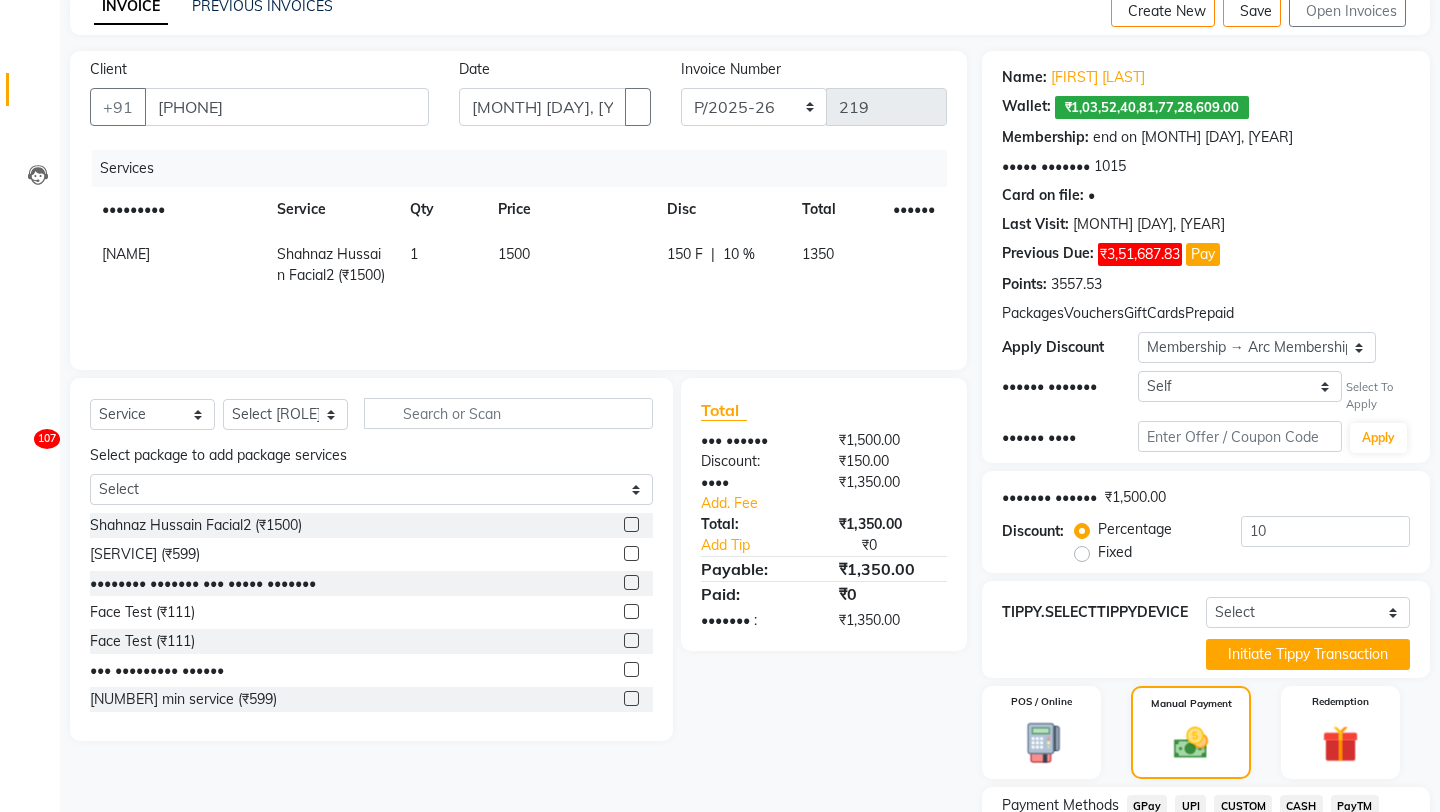 click on "Payment Methods  GPay   UPI   CUSTOM   CASH   PayTM   Master Card   CARD   Bharat Pay Card" at bounding box center (1206, 847) 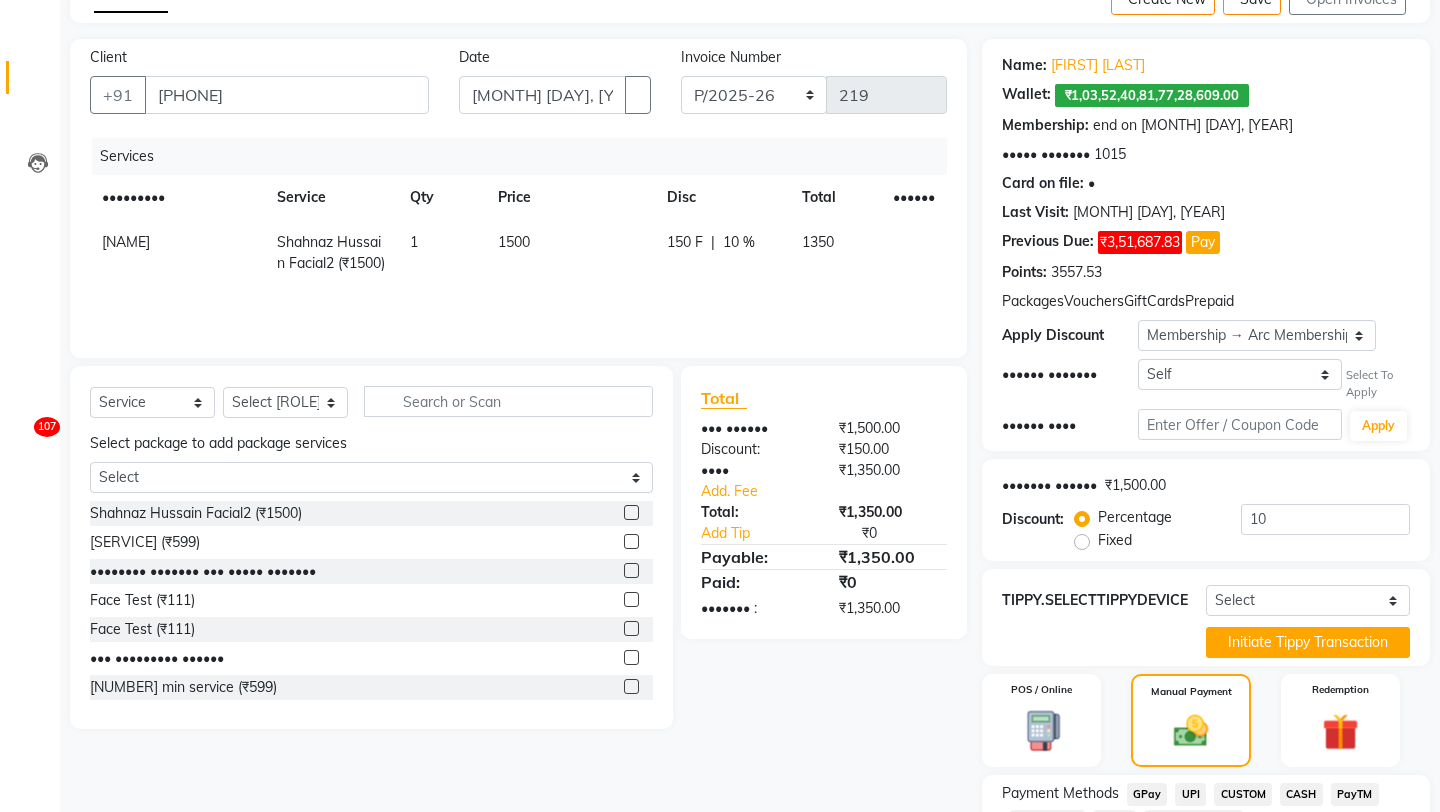 click on "GPay" at bounding box center [1147, 794] 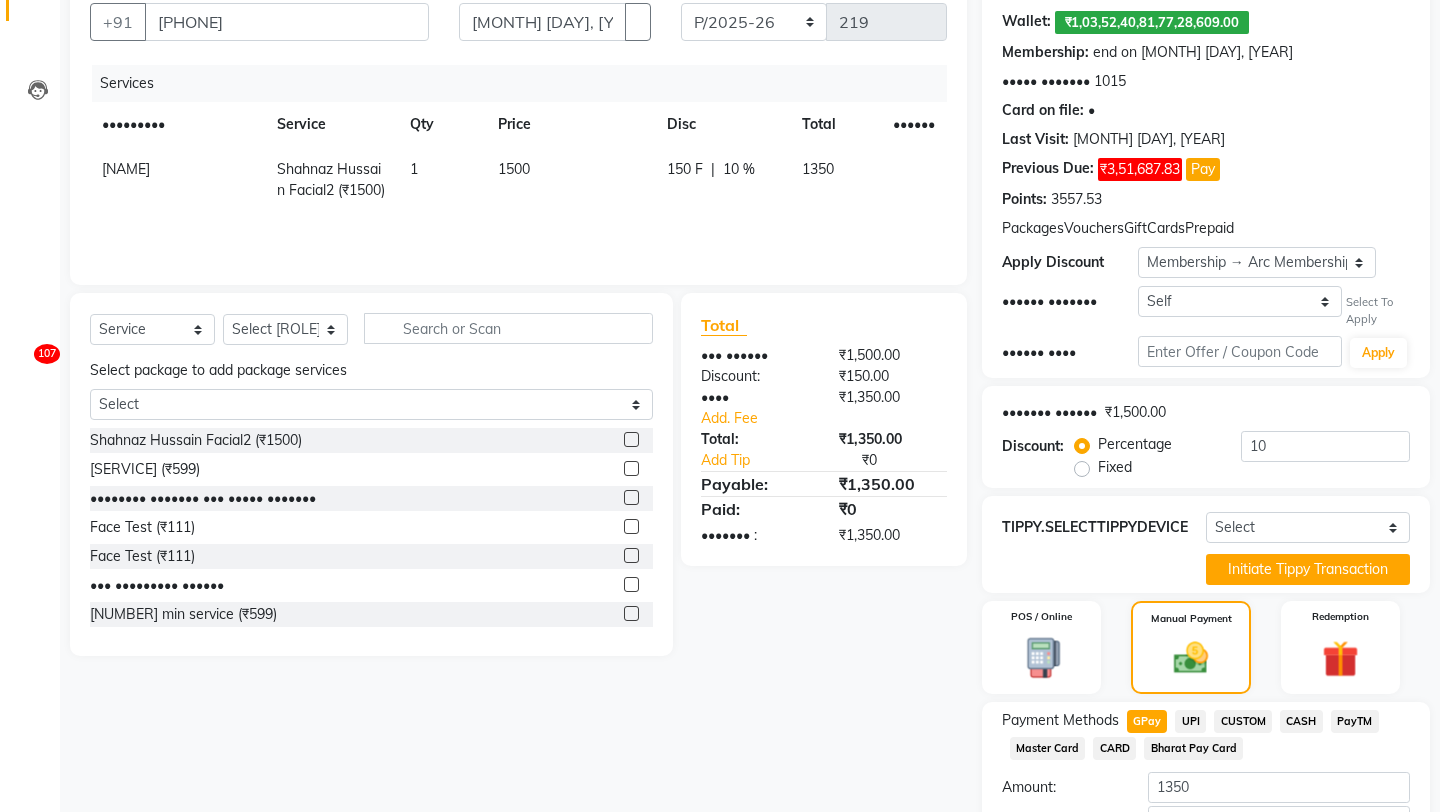 scroll, scrollTop: 304, scrollLeft: 0, axis: vertical 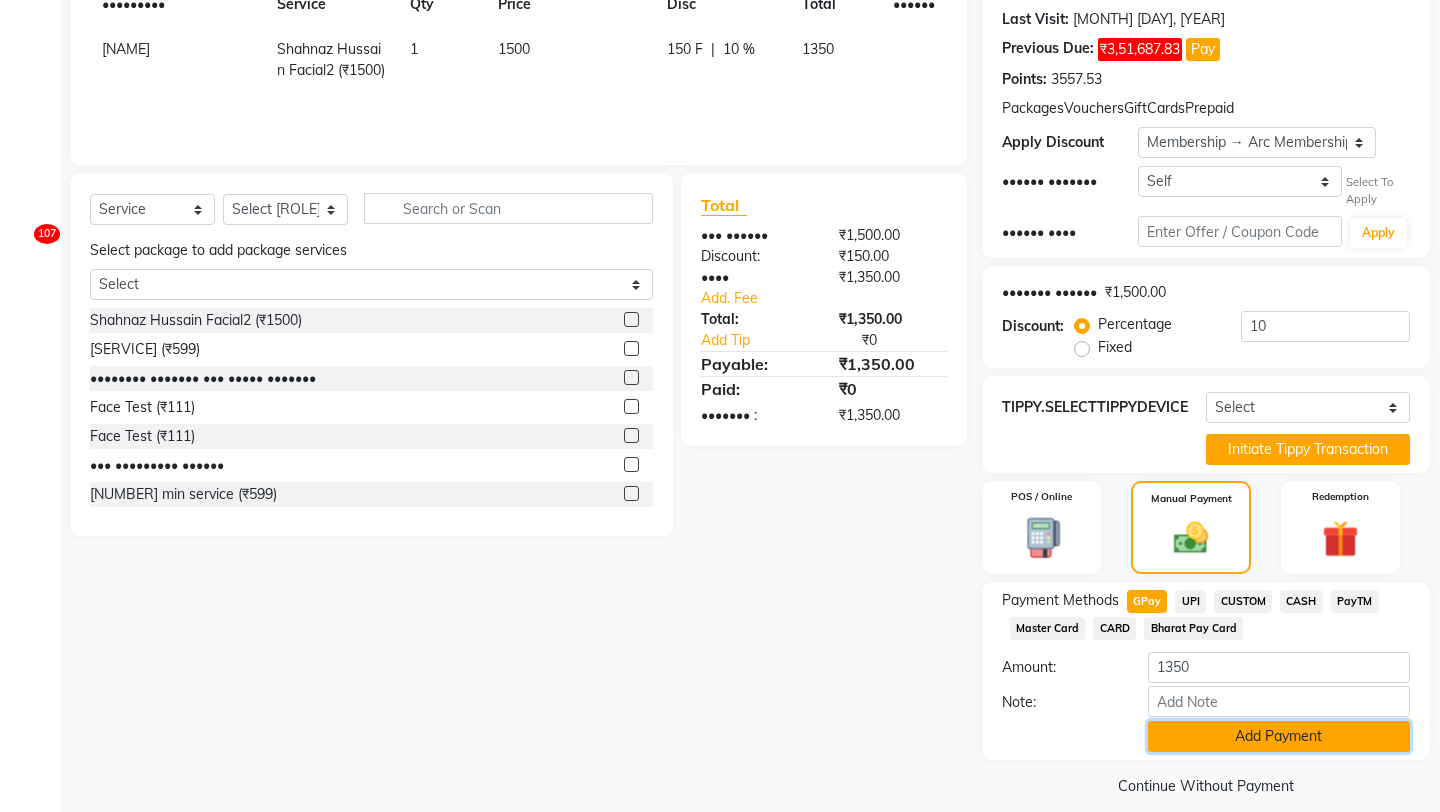 click on "Add Payment" at bounding box center (1279, 736) 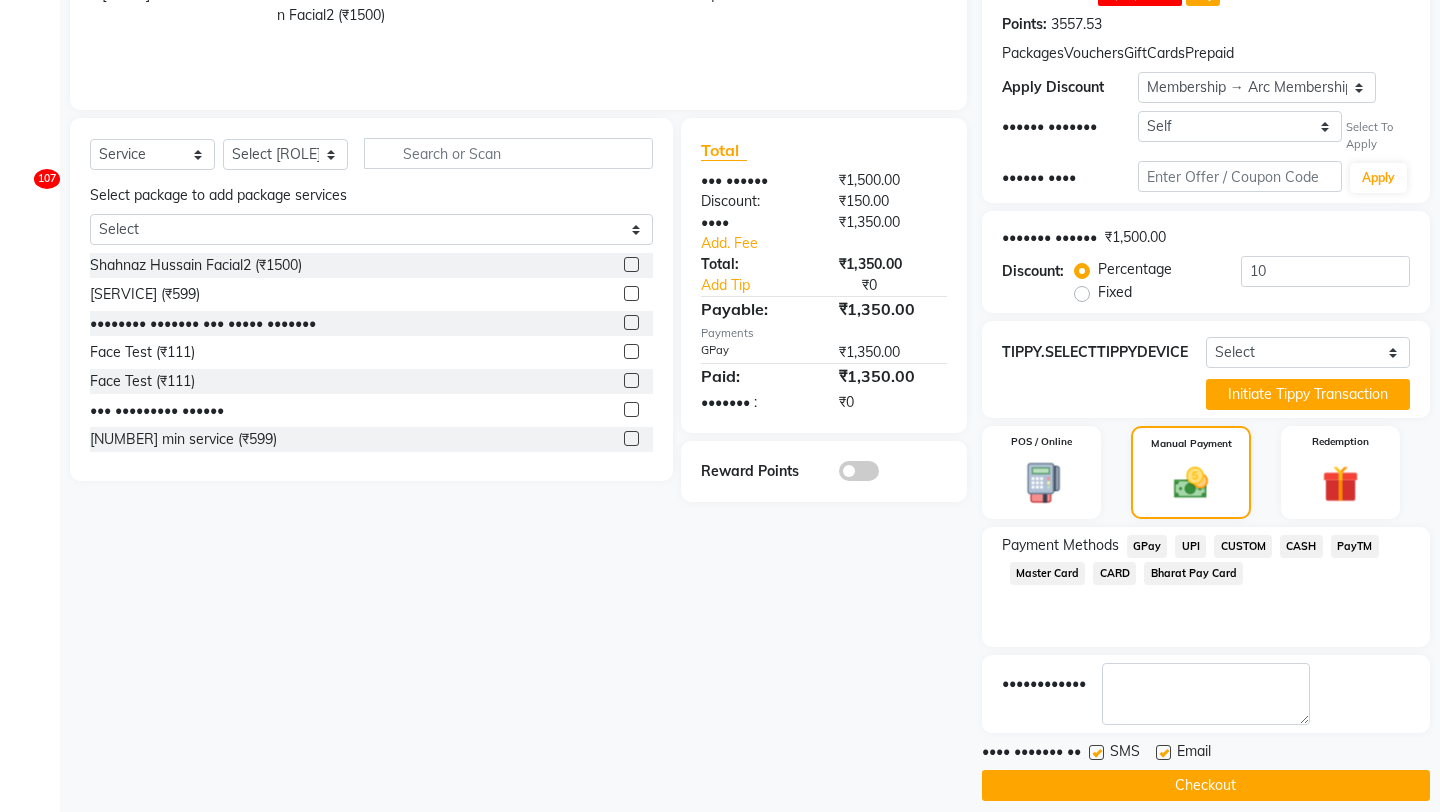 scroll, scrollTop: 361, scrollLeft: 0, axis: vertical 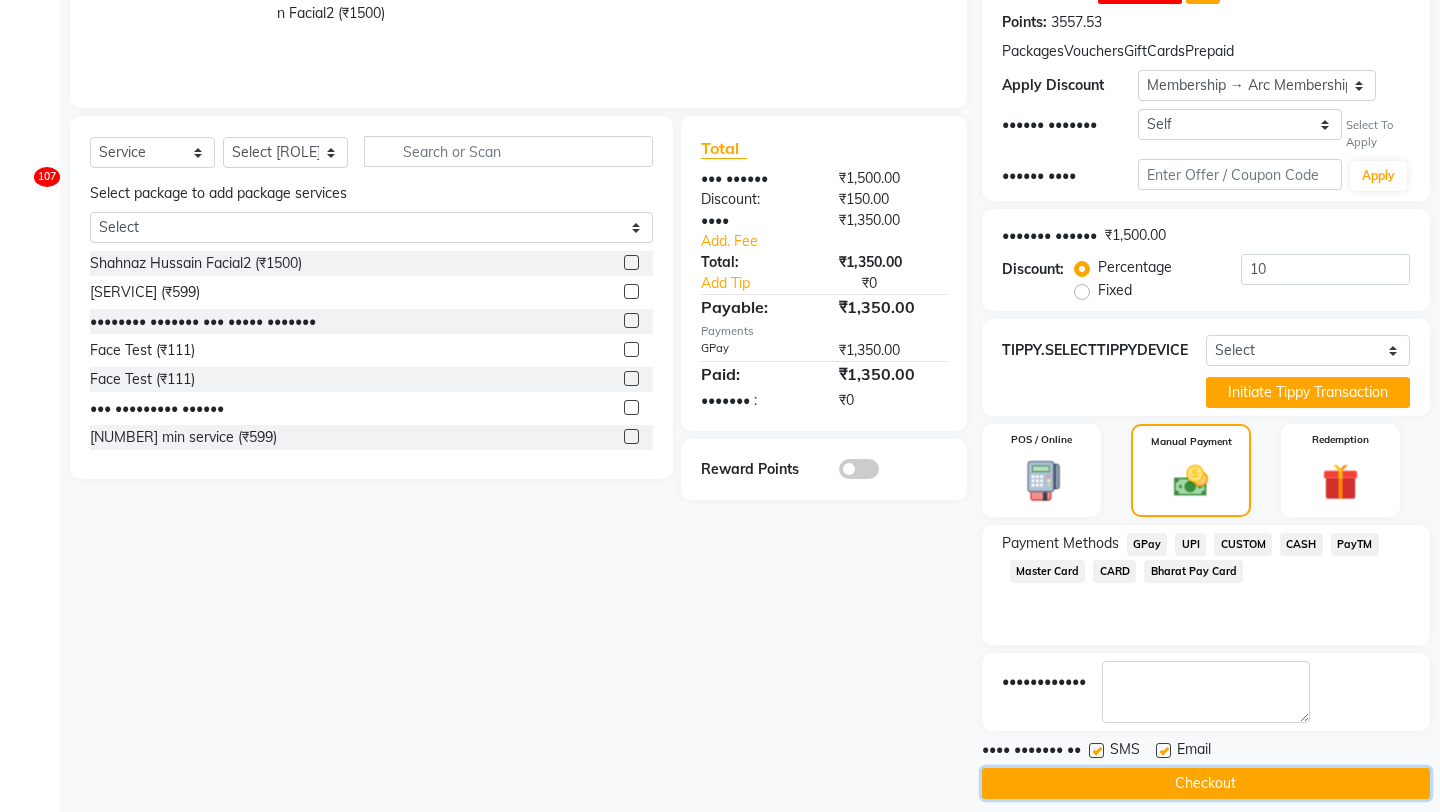 click on "Checkout" at bounding box center (1206, 783) 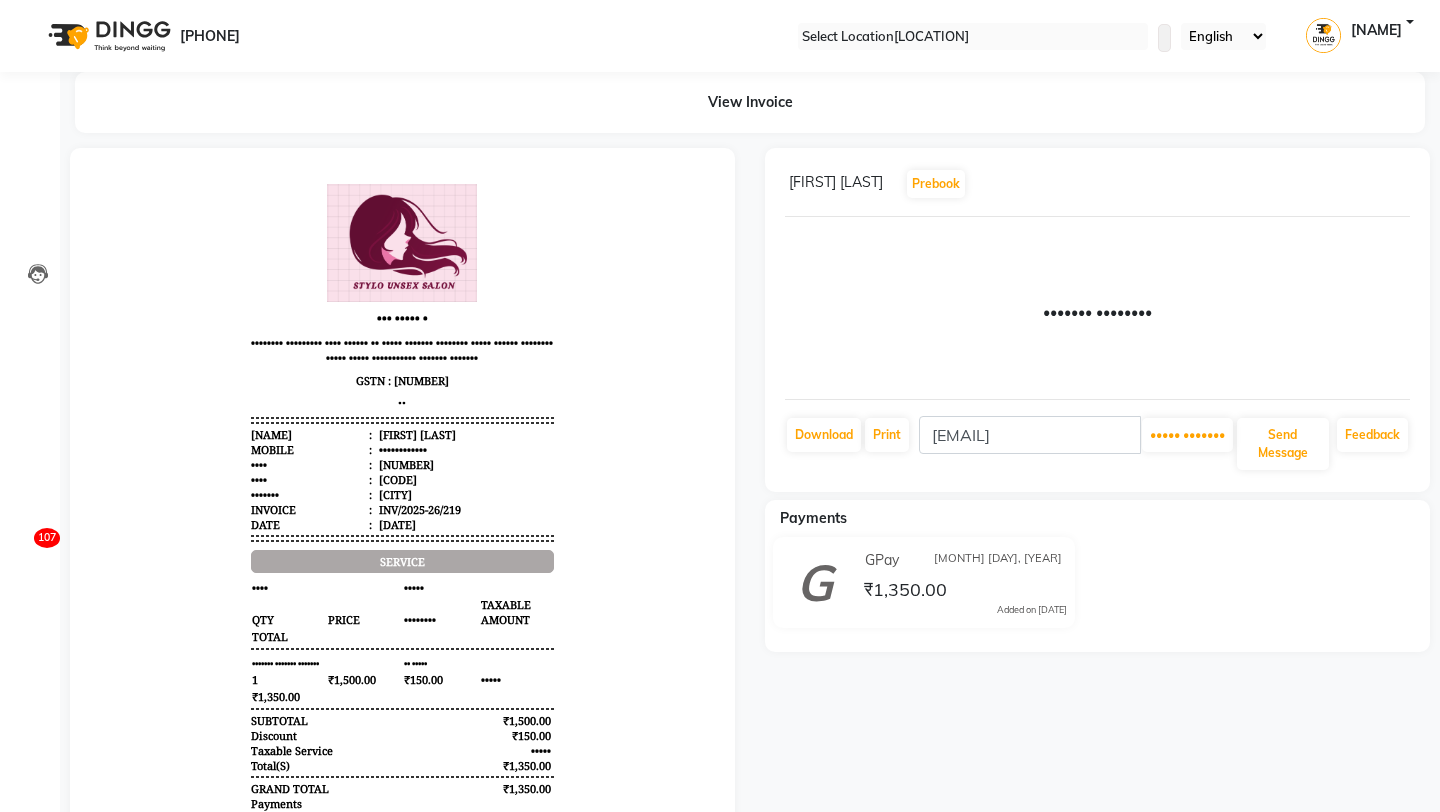 scroll, scrollTop: 0, scrollLeft: 0, axis: both 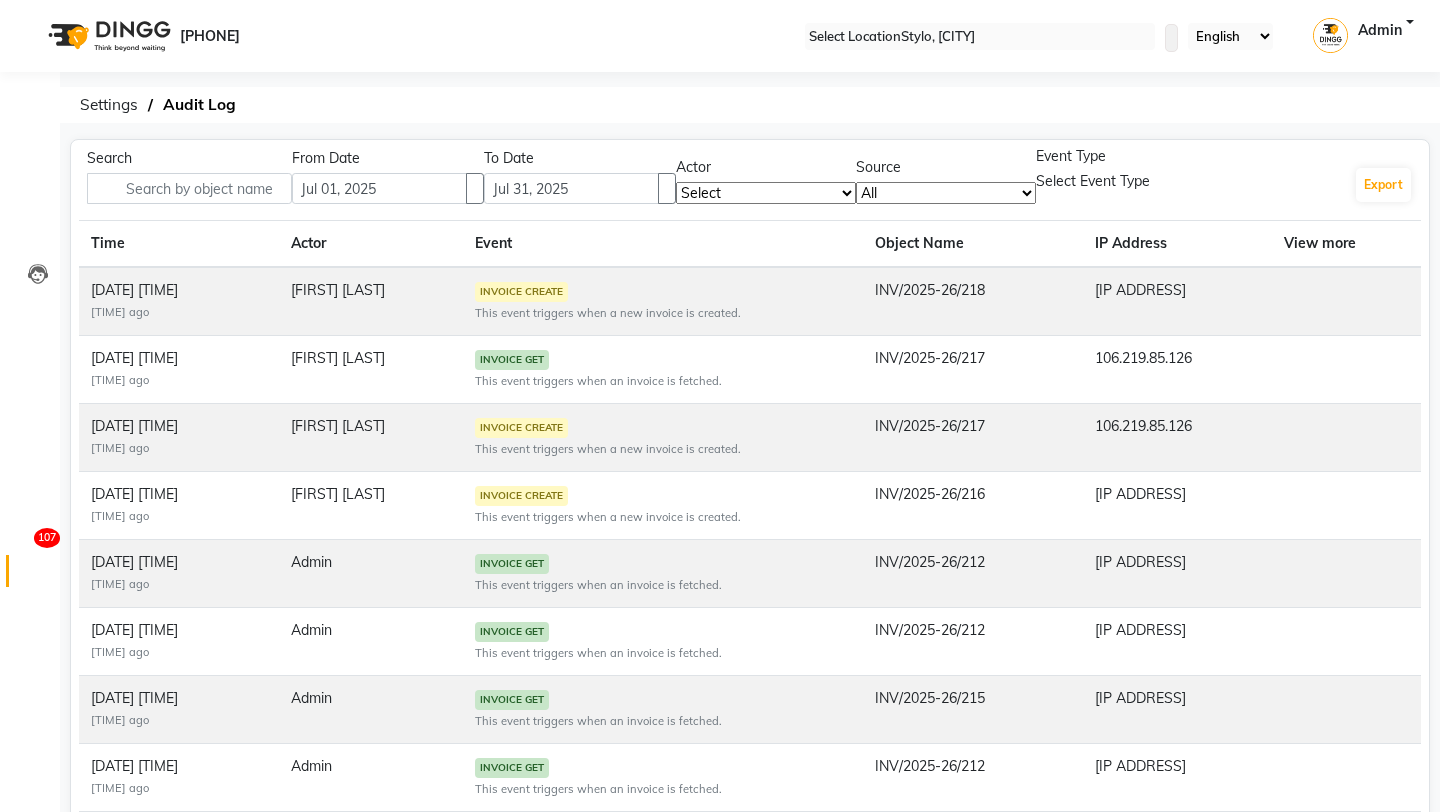 click on "Select Location × Stylo, [CITY]" at bounding box center [980, 36] 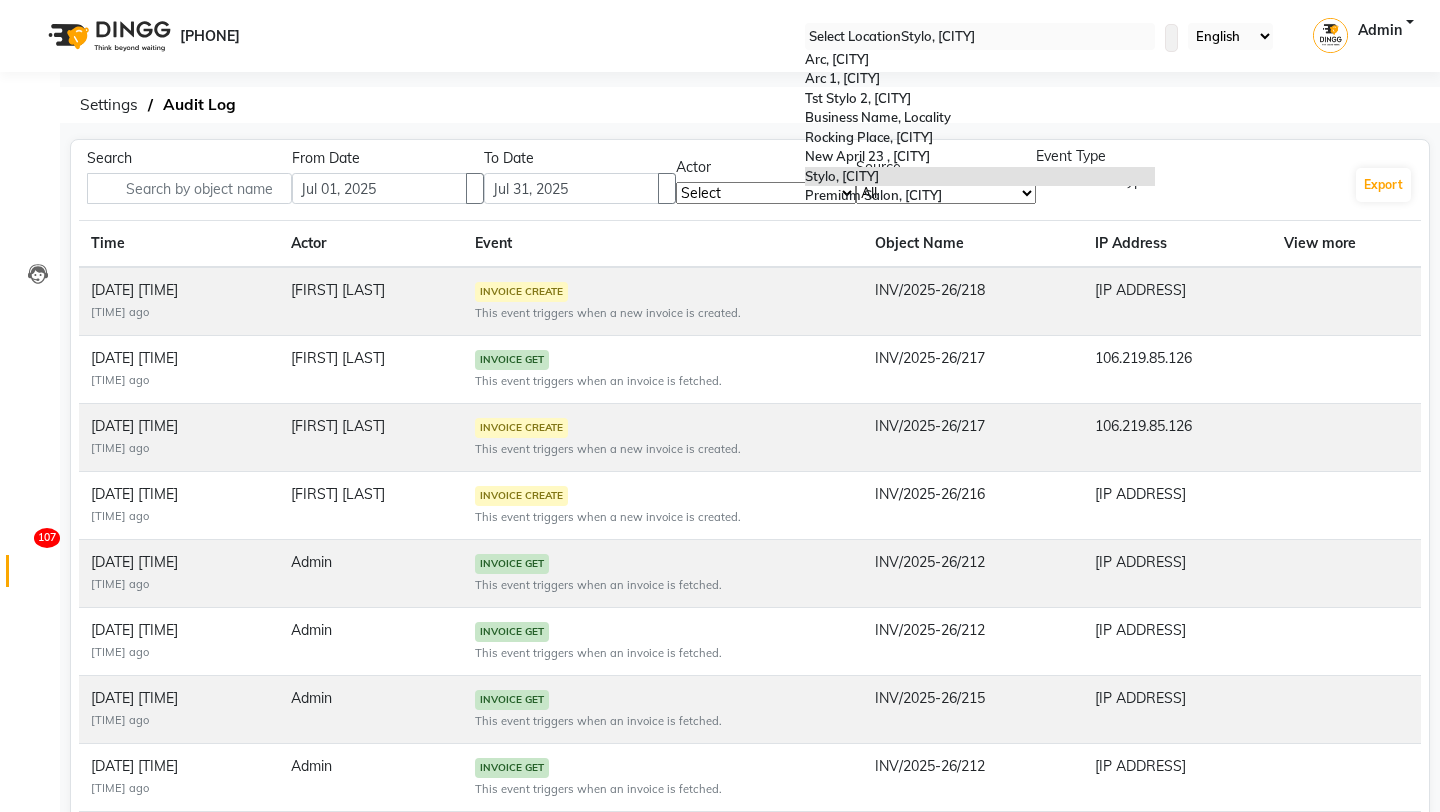 scroll, scrollTop: 44, scrollLeft: 0, axis: vertical 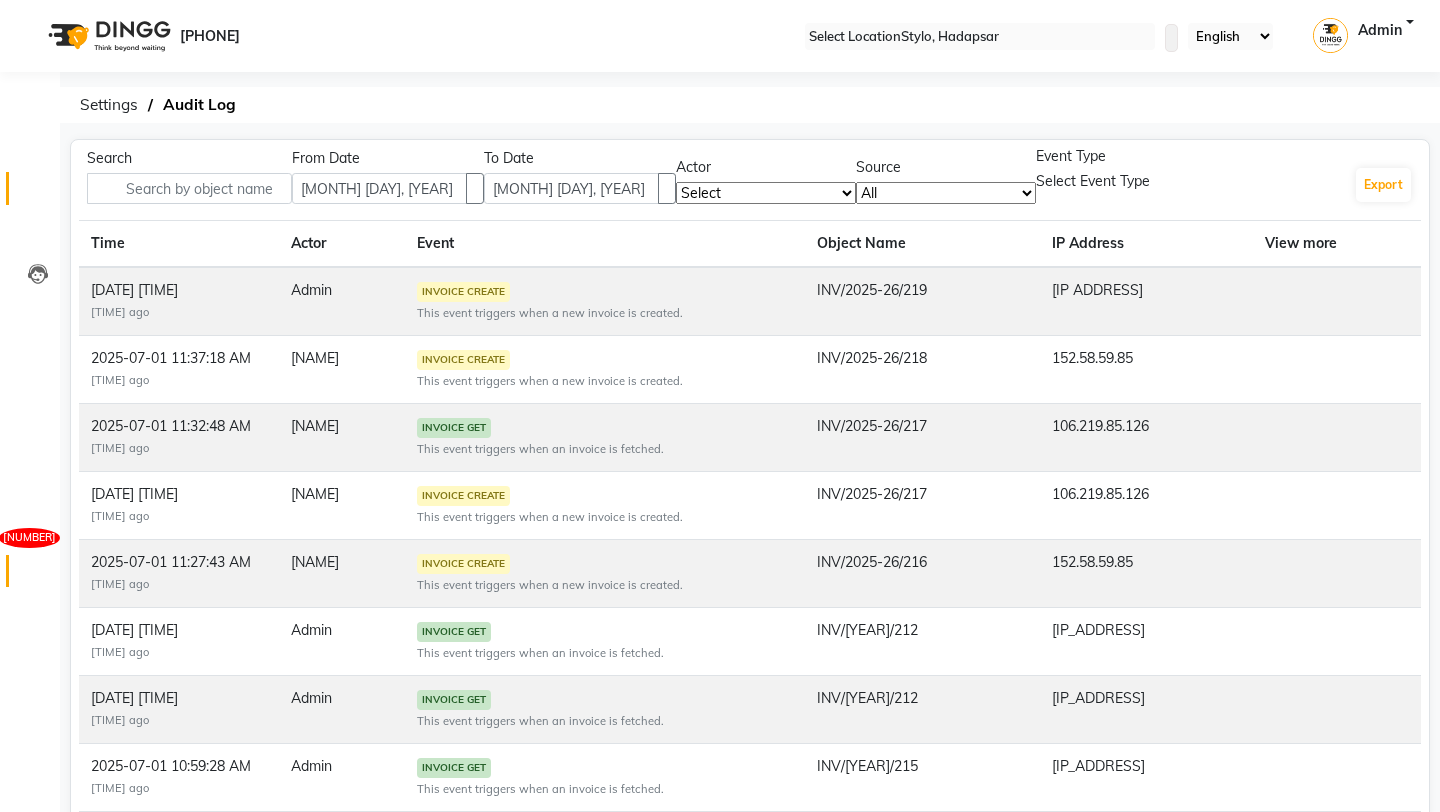 click at bounding box center [37, 193] 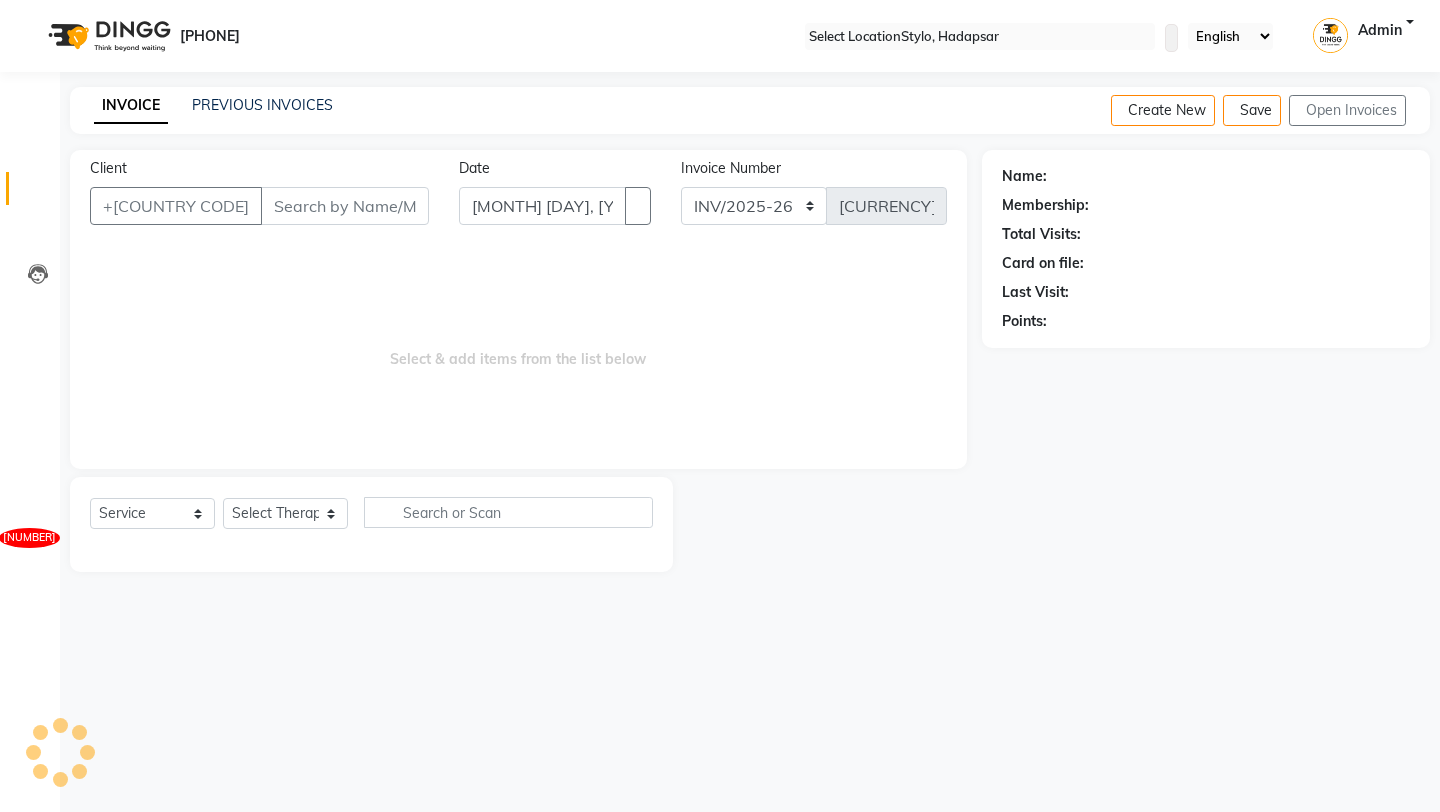 click on "Client" at bounding box center [345, 206] 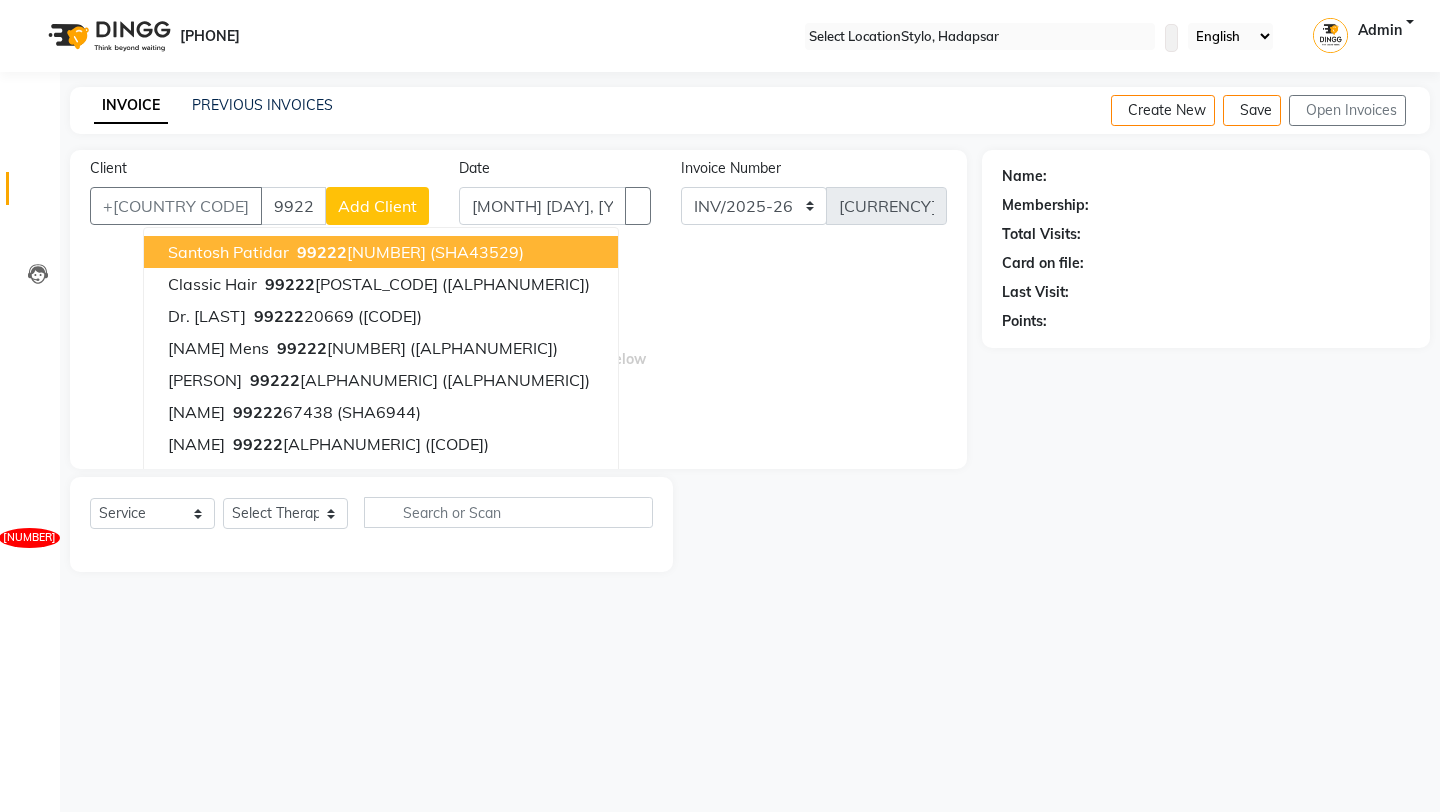 click on "Santosh Patidar" at bounding box center (228, 252) 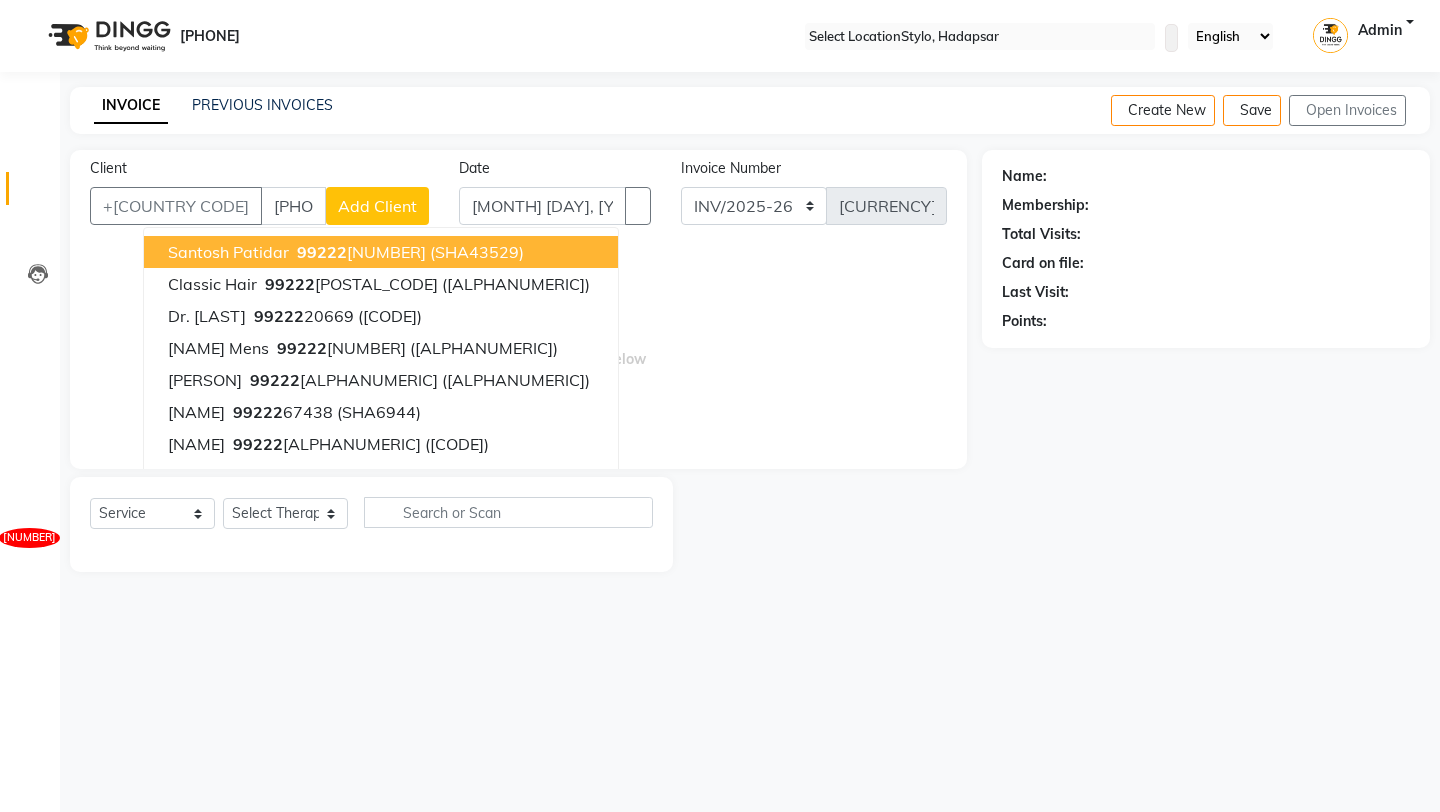 type on "9922243332" 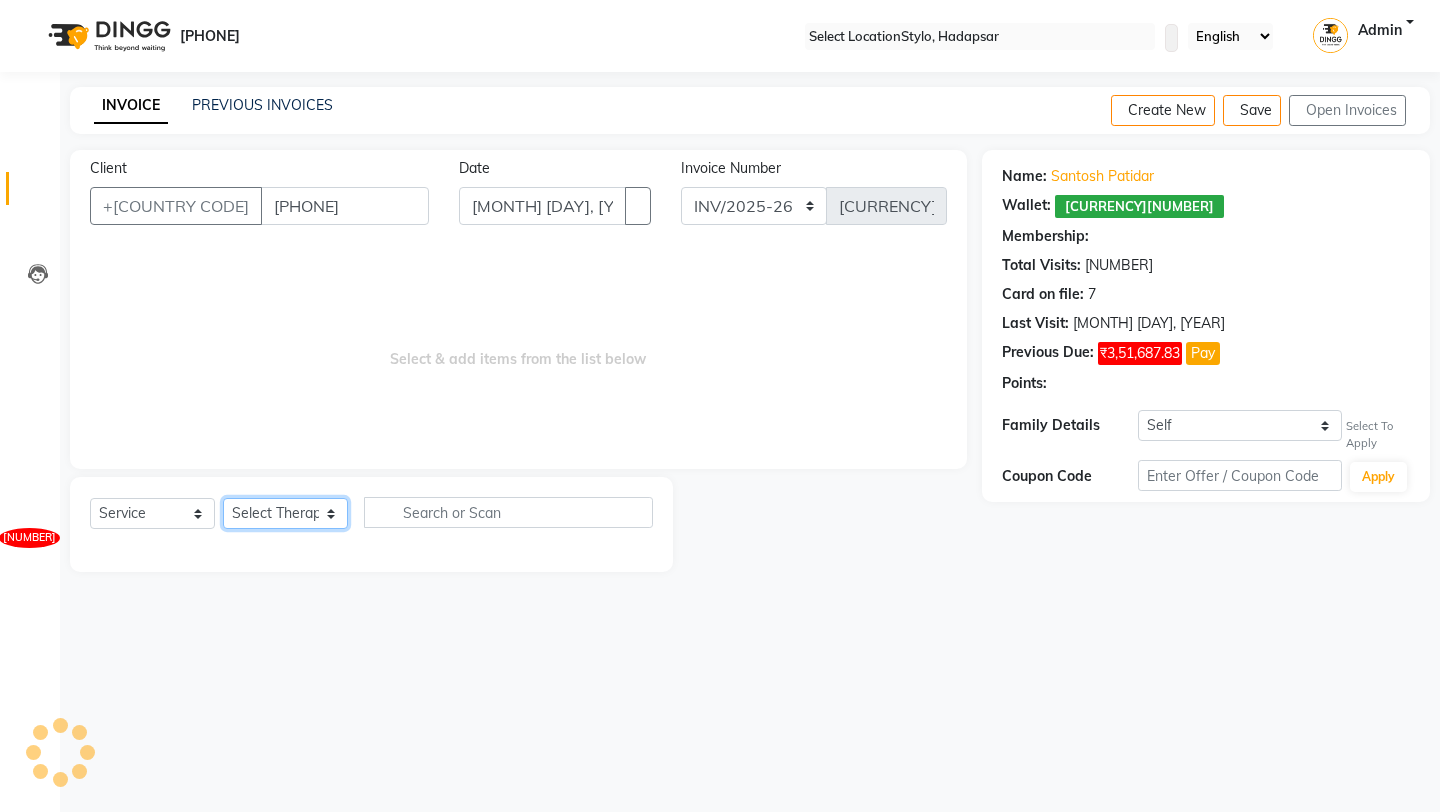 click on "Select Therapist abc testing Abc testing abhi Admin A Amit Ankit Anuja ashwins Automation Automation DND avdesh Bhushan Kolhe Dhiraj Mokal Dhiraj Mokal2 dingg staff test dingg staff test2 Gaju dhingra Gaju Mahajan Ganesh harsh harsh testing jivan kolhe Krishna Singh Mamta MonaKumari Mukhtar New QA Staff New Salary Staff New Salary Staff 2 New staff Testing praveen Praveen2 Priya Rajshree ravi raj  saheen sam billing sam kontas samtesting Samyak Shalini Shamshad shivam Shreyash Shubham shubham431 sonu staff sortt Staff_DoNotDelete Staff new-2 Suchita Suchita Sukanya Test Achievement 2 Testing Achievement testshubh testt Vani" at bounding box center [285, 513] 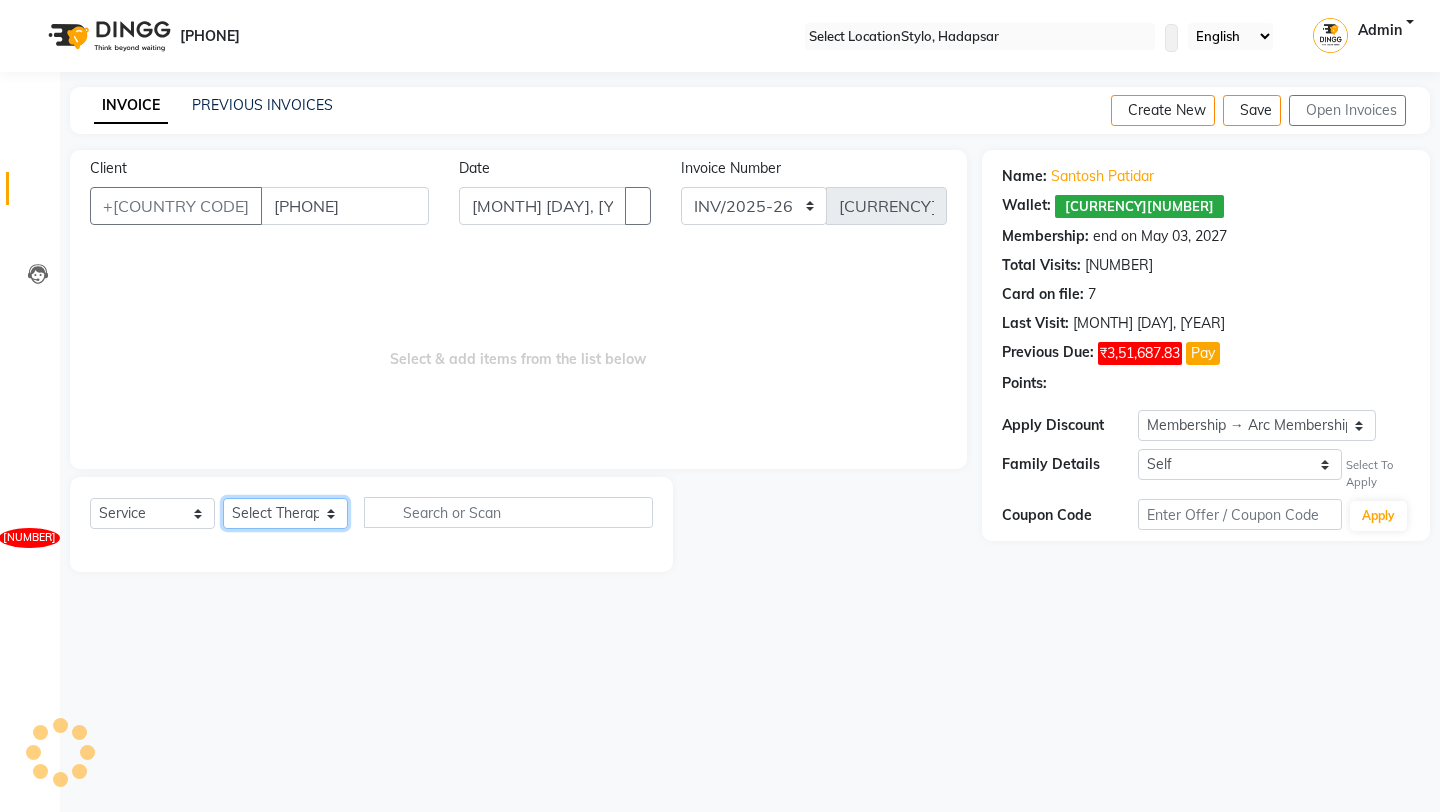 select on "4646" 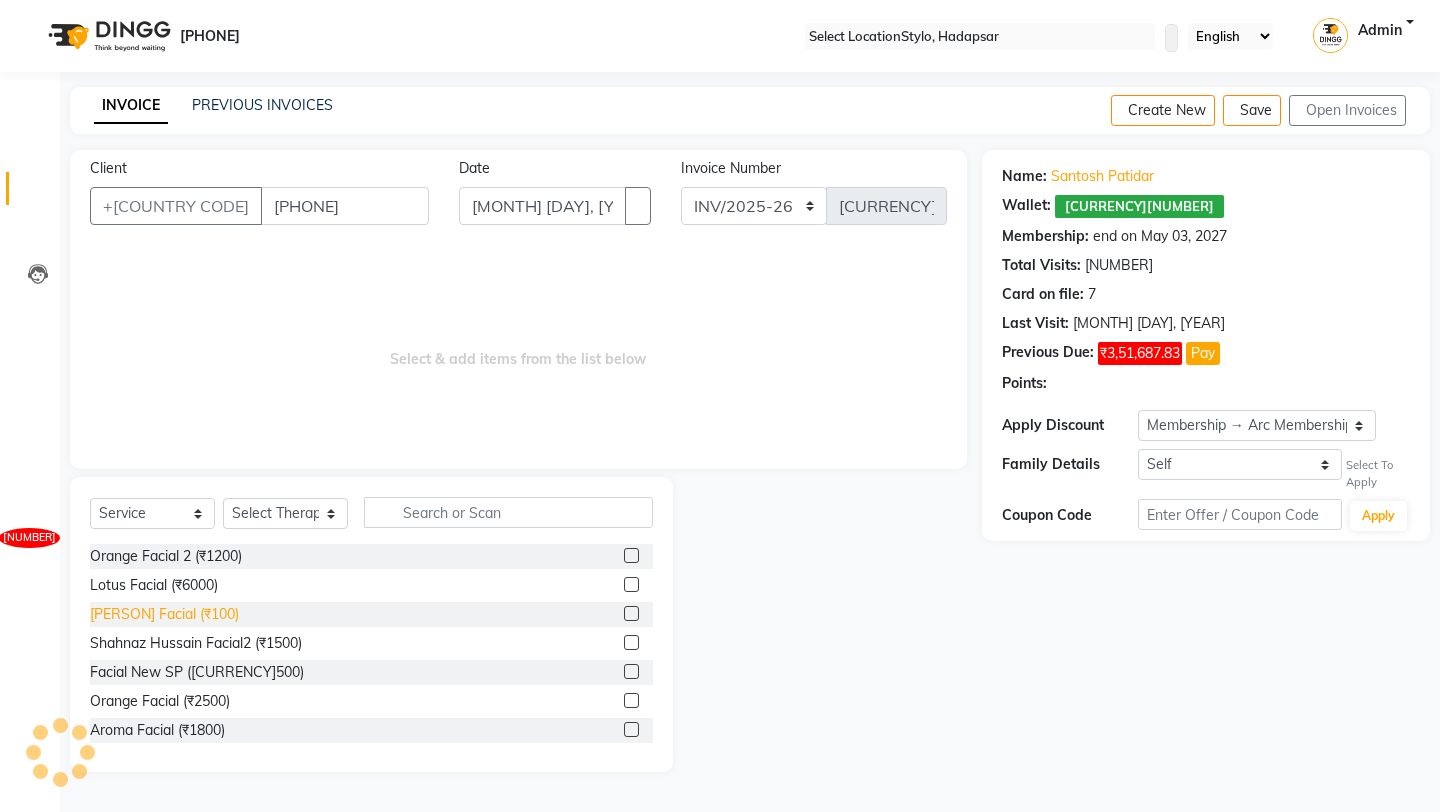 click on "Shahnaz Hussain Facial (₹100)" at bounding box center (166, 556) 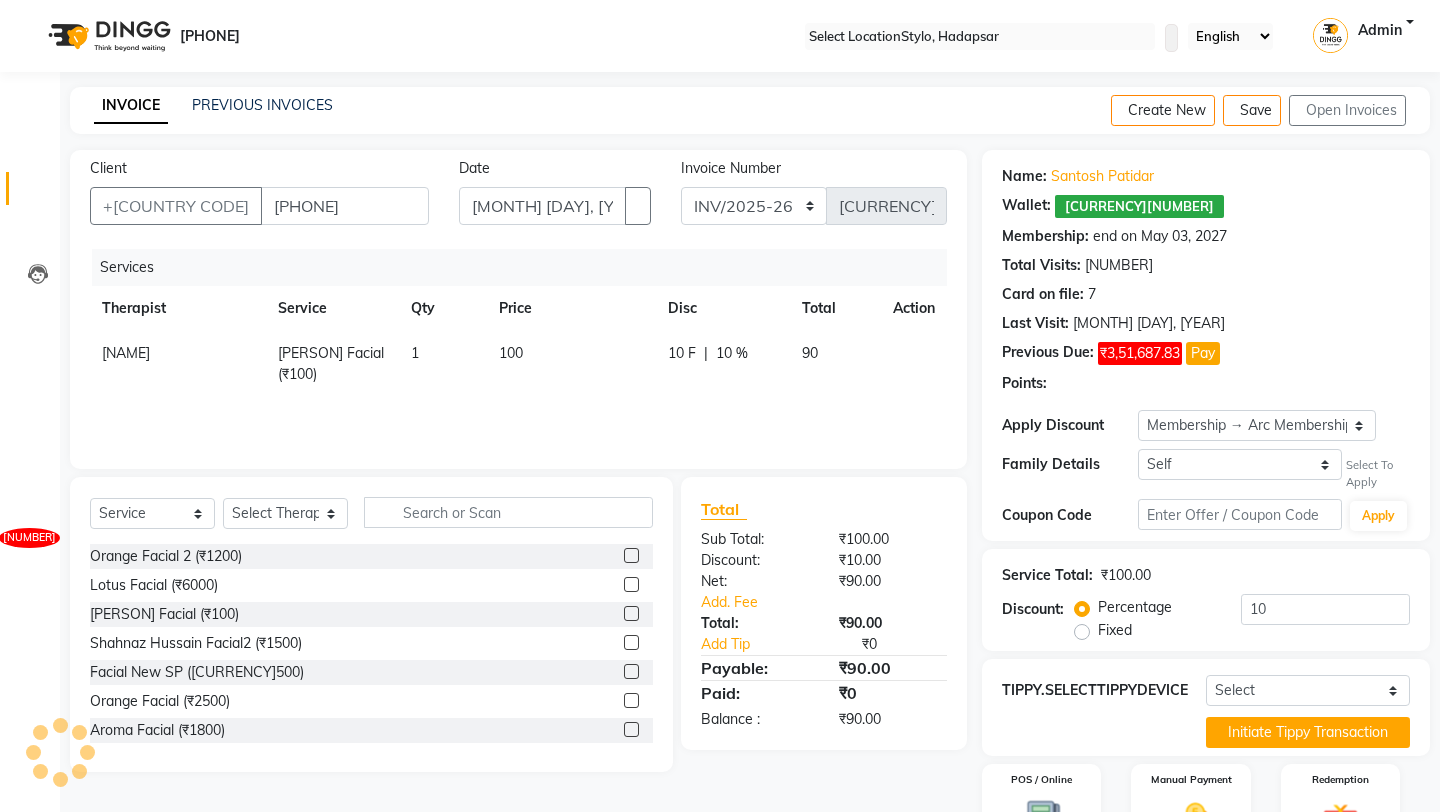 scroll, scrollTop: 99, scrollLeft: 0, axis: vertical 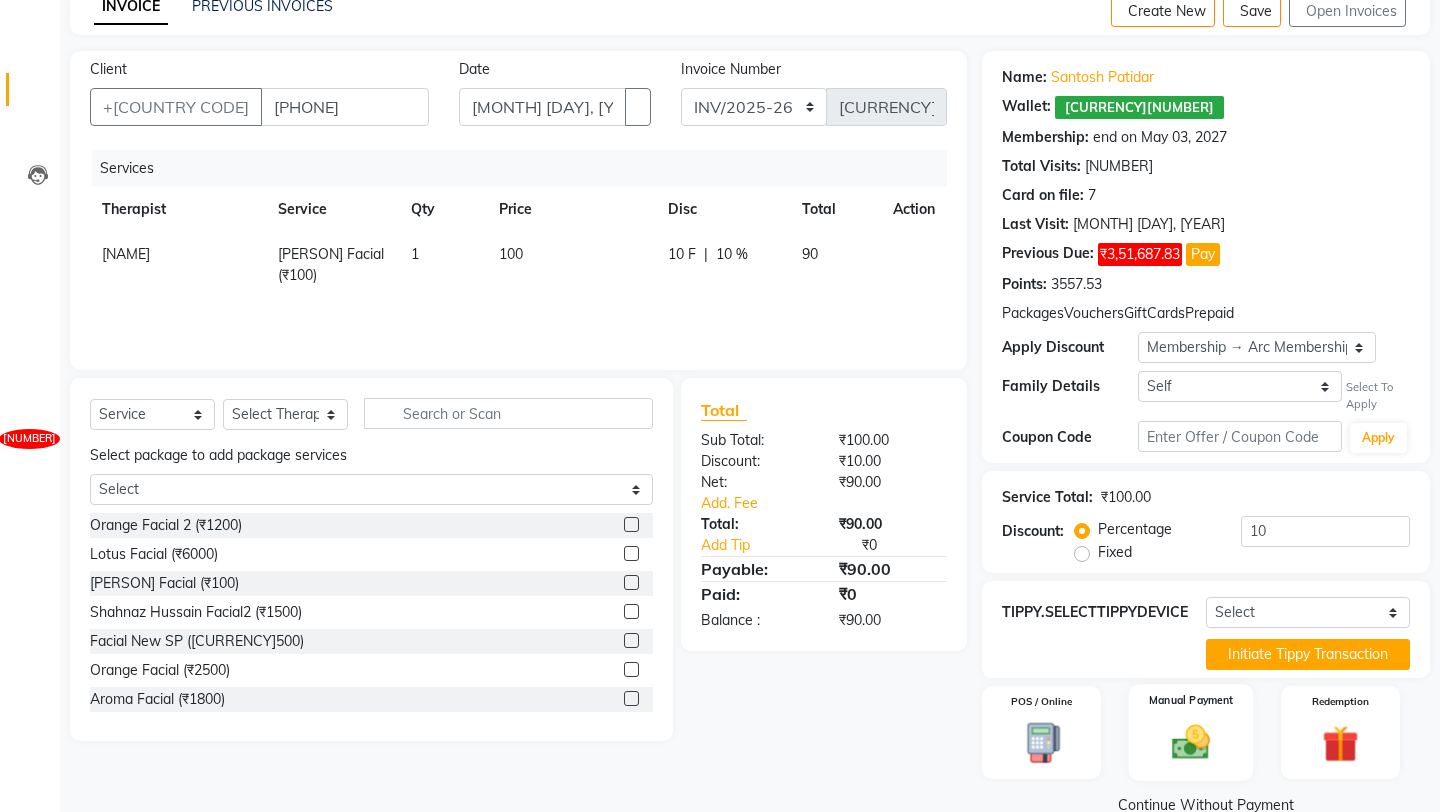 click on "Manual Payment" at bounding box center (1041, 701) 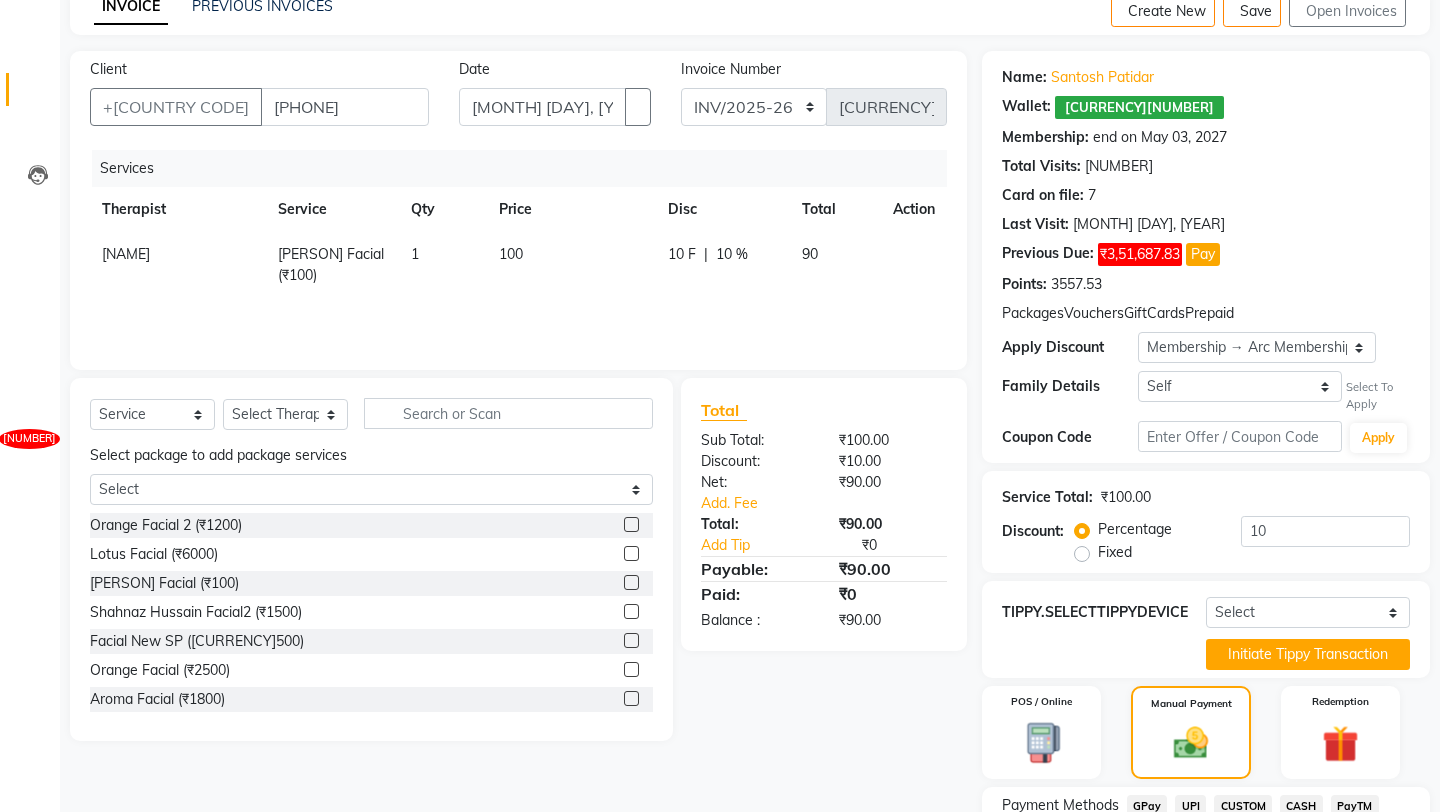 click on "GPay" at bounding box center [1147, 806] 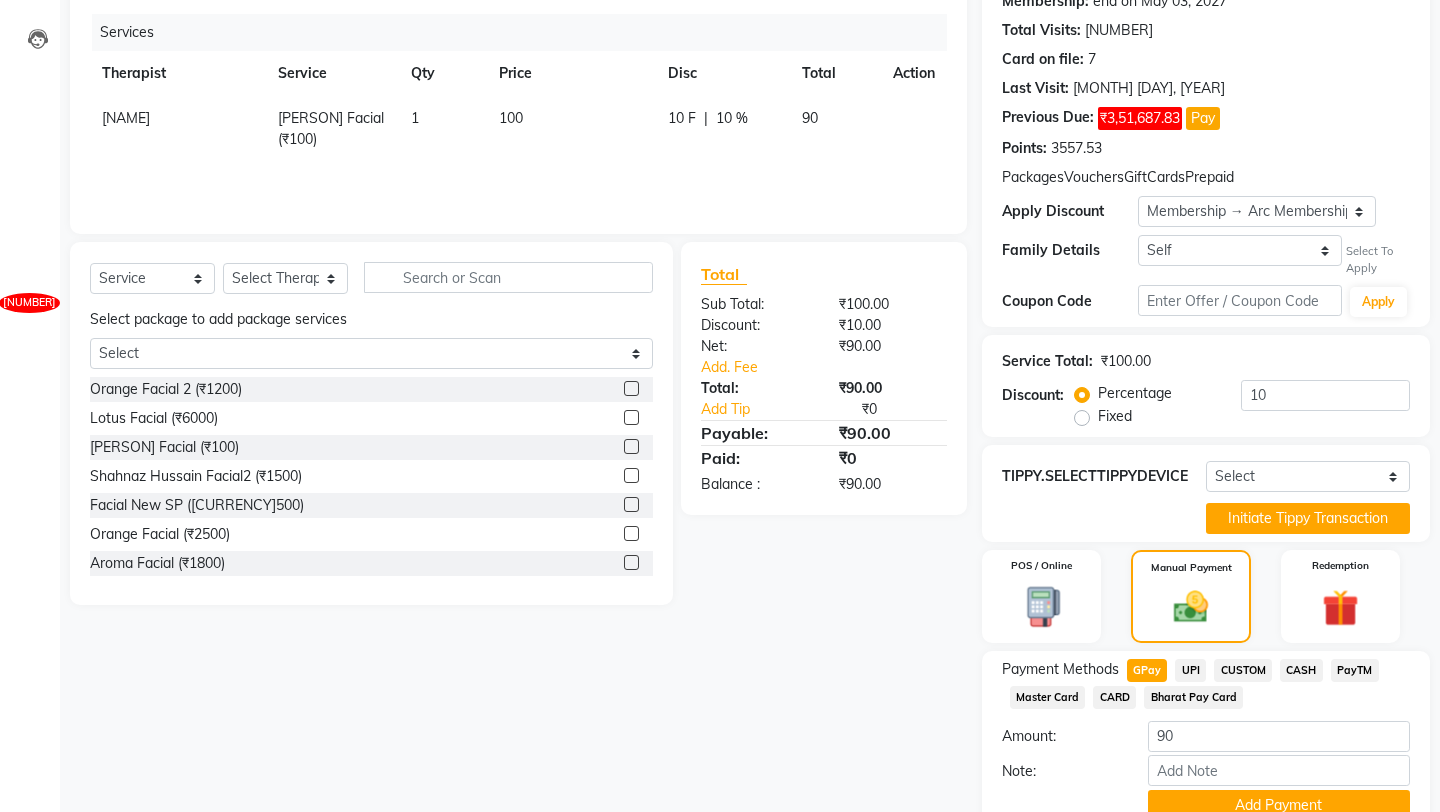scroll, scrollTop: 304, scrollLeft: 0, axis: vertical 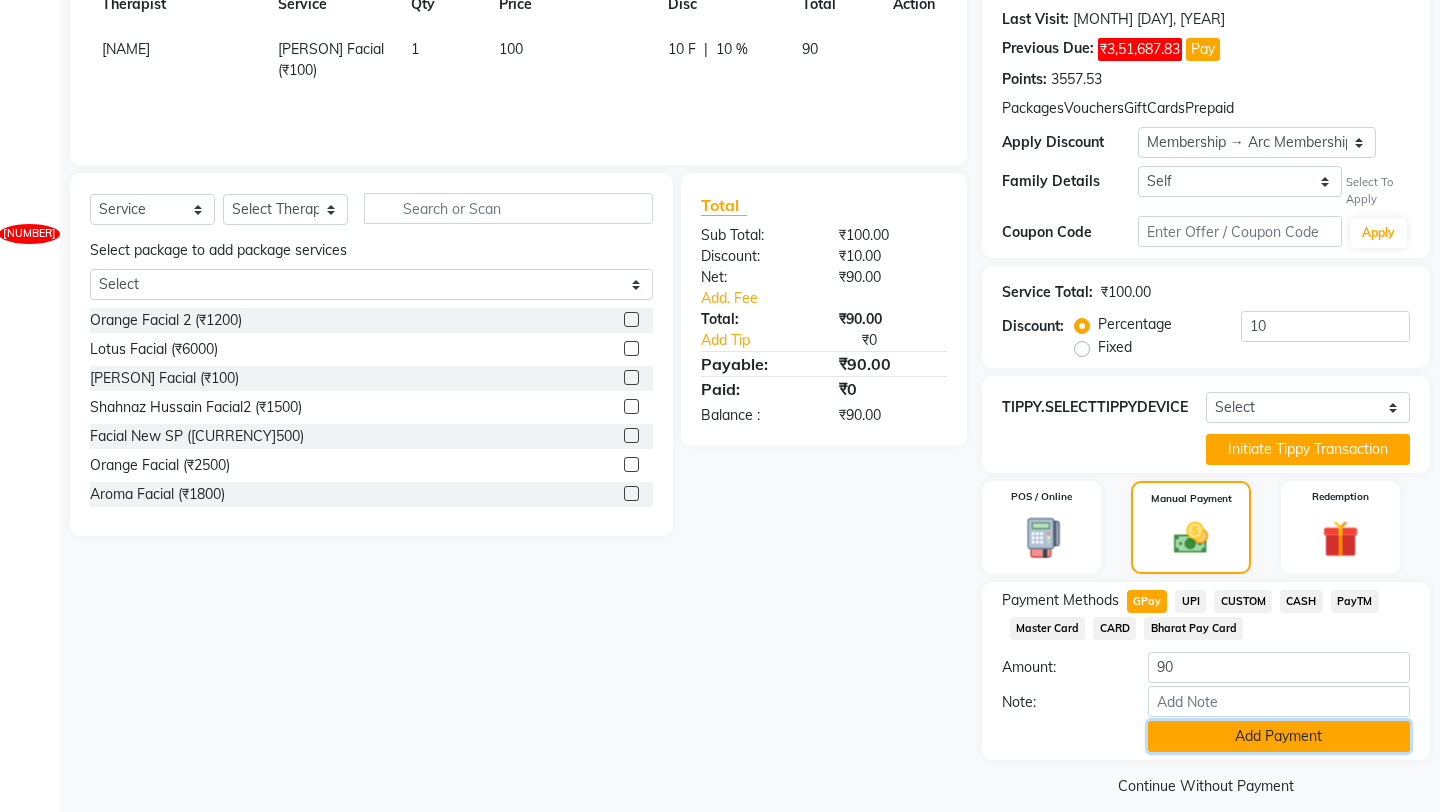 click on "Add Payment" at bounding box center [1279, 736] 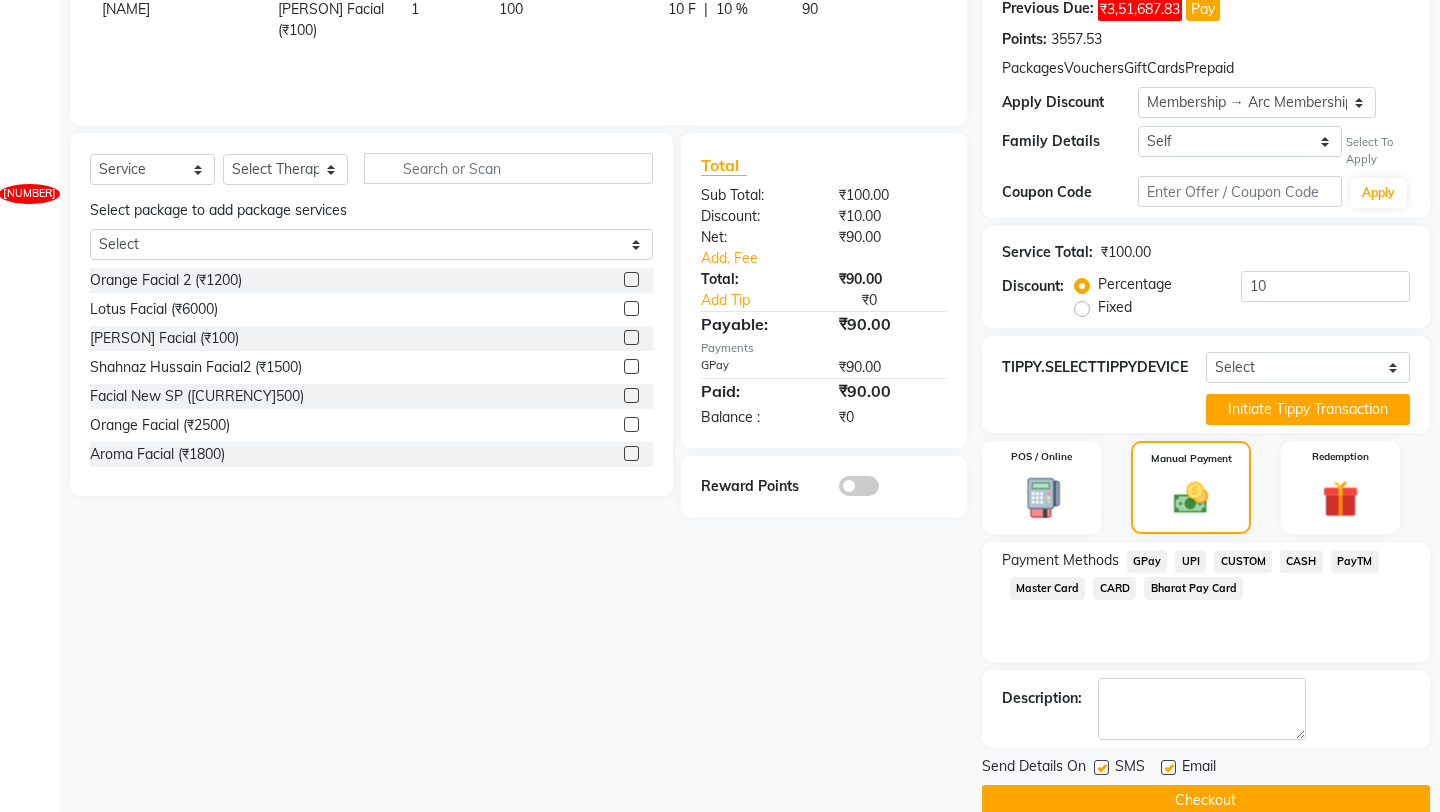 scroll, scrollTop: 361, scrollLeft: 0, axis: vertical 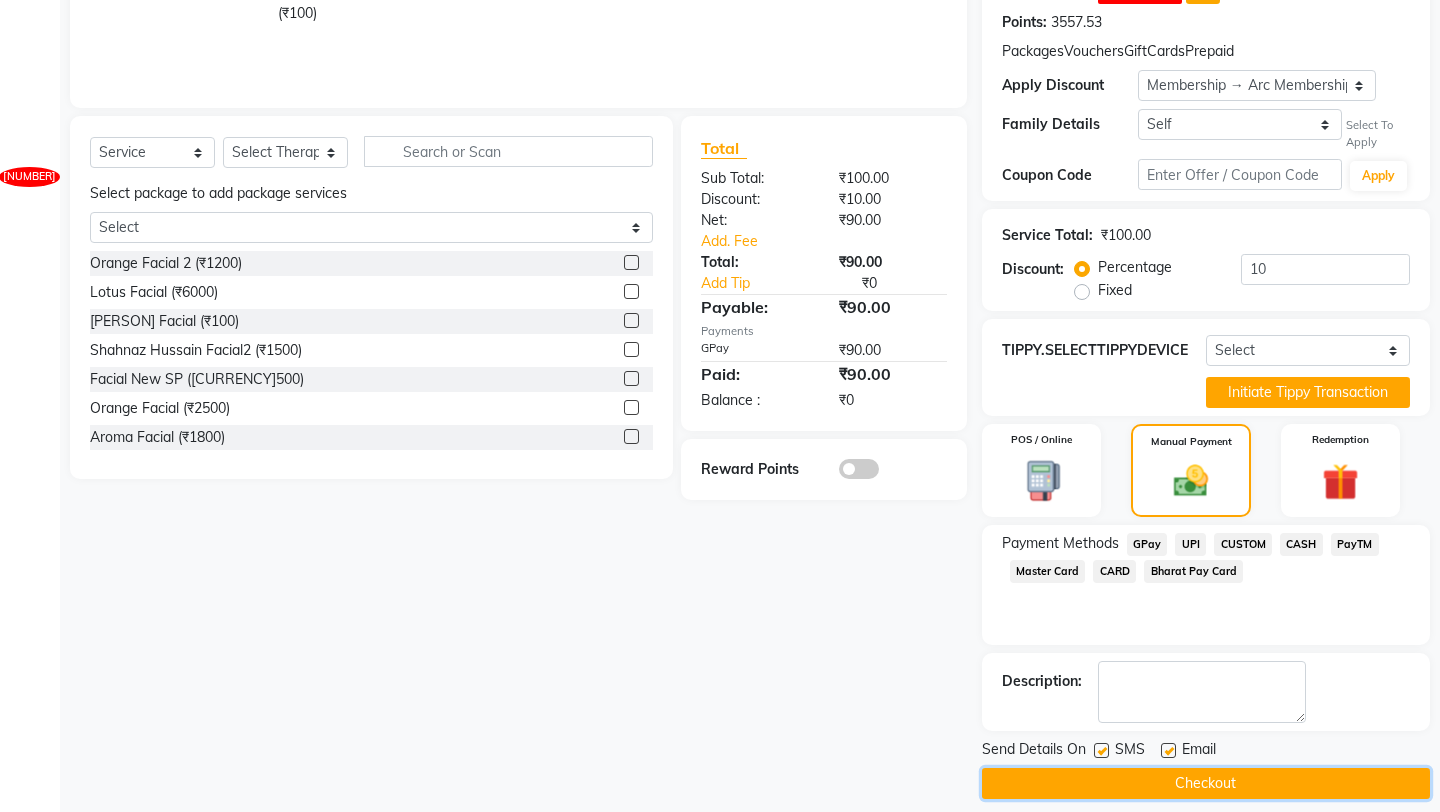 click on "Checkout" at bounding box center (1206, 783) 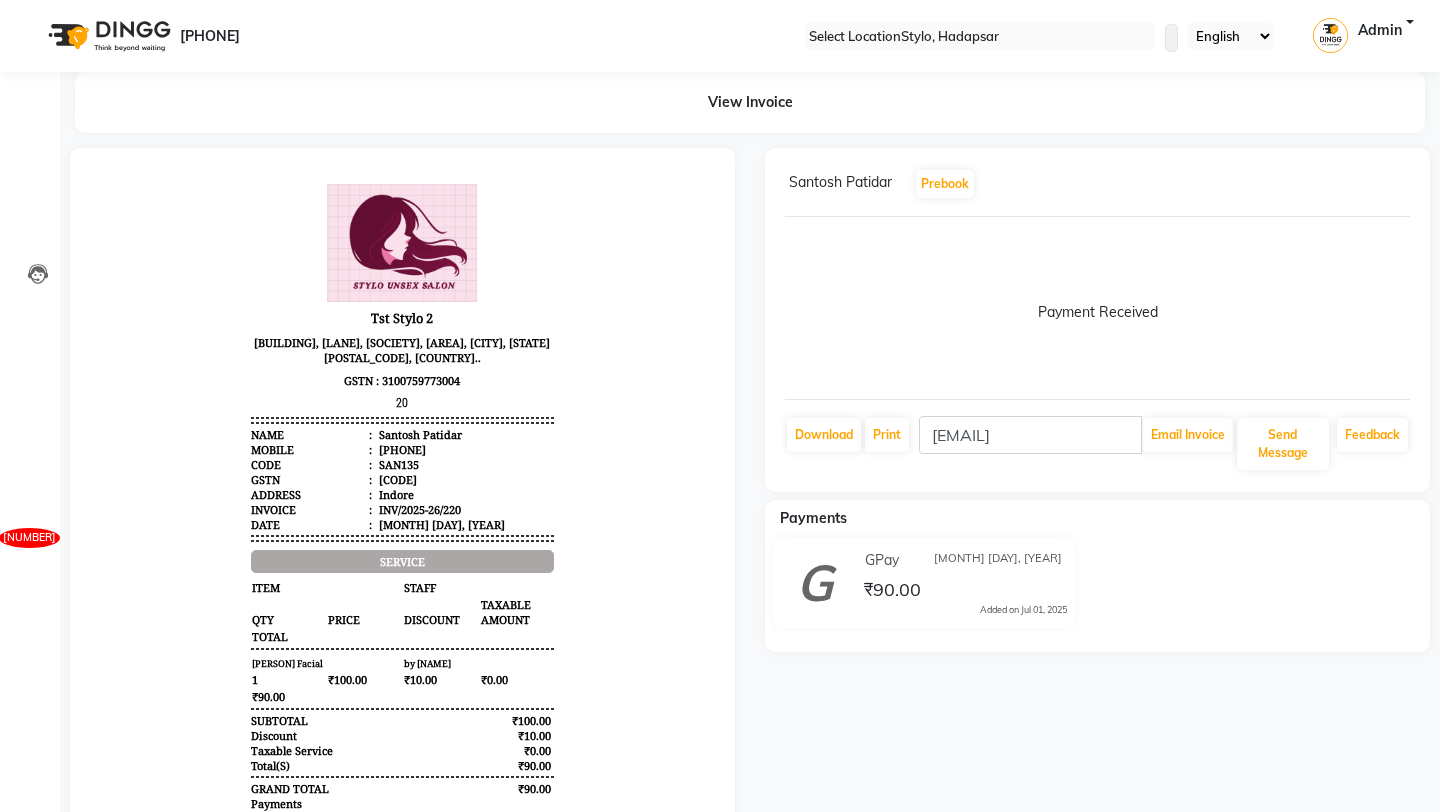scroll, scrollTop: 0, scrollLeft: 0, axis: both 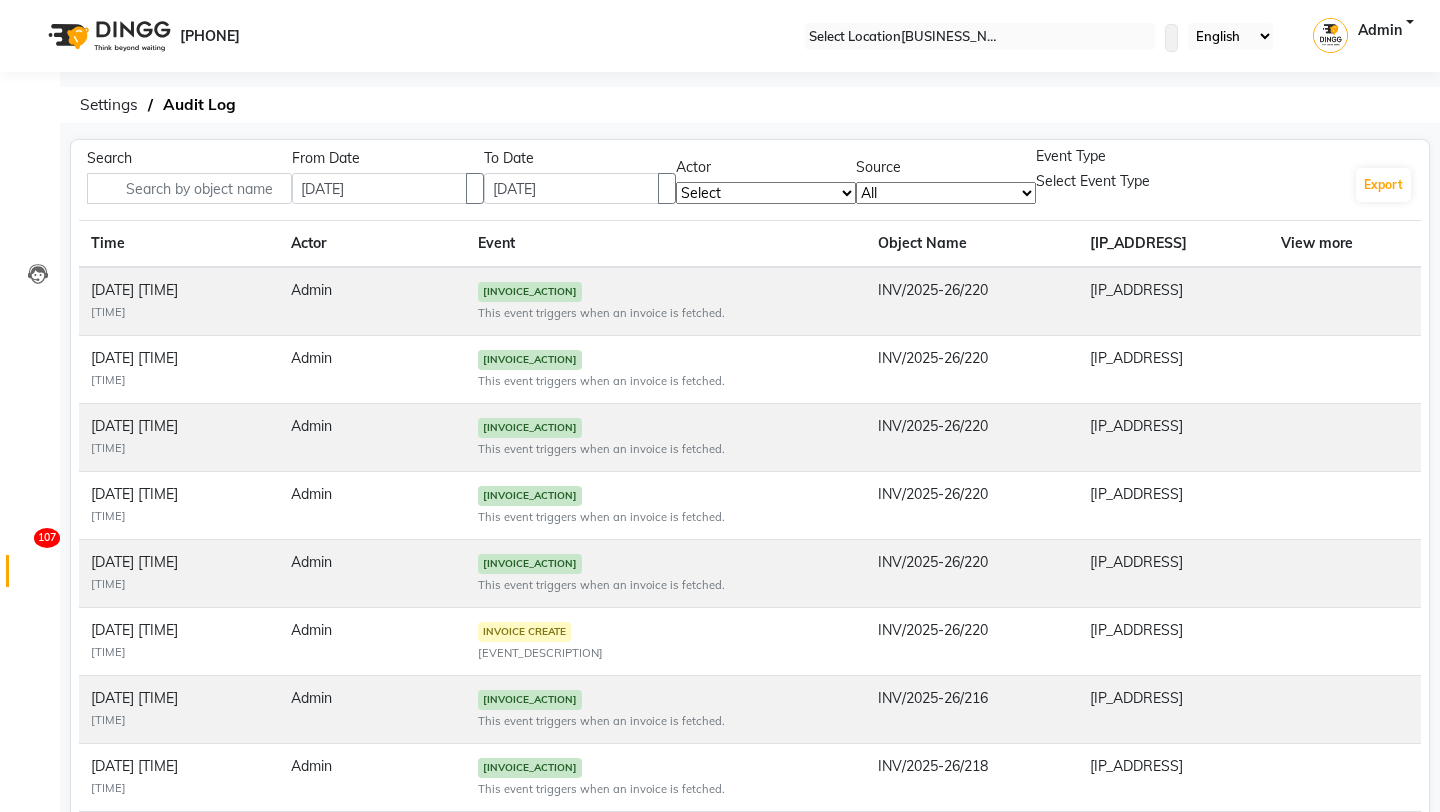 click on "Admin" at bounding box center [1380, 36] 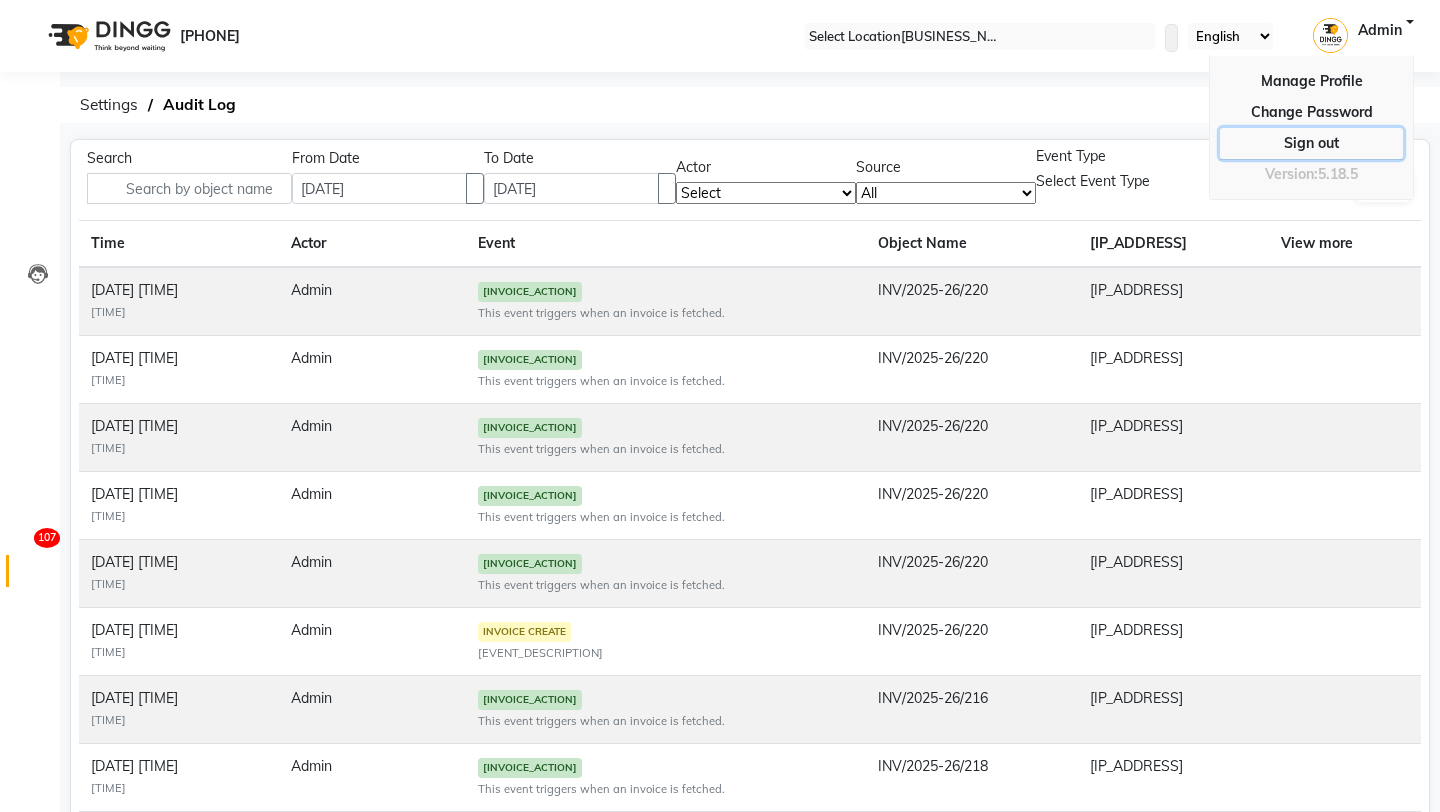 click on "Sign out" at bounding box center (1311, 112) 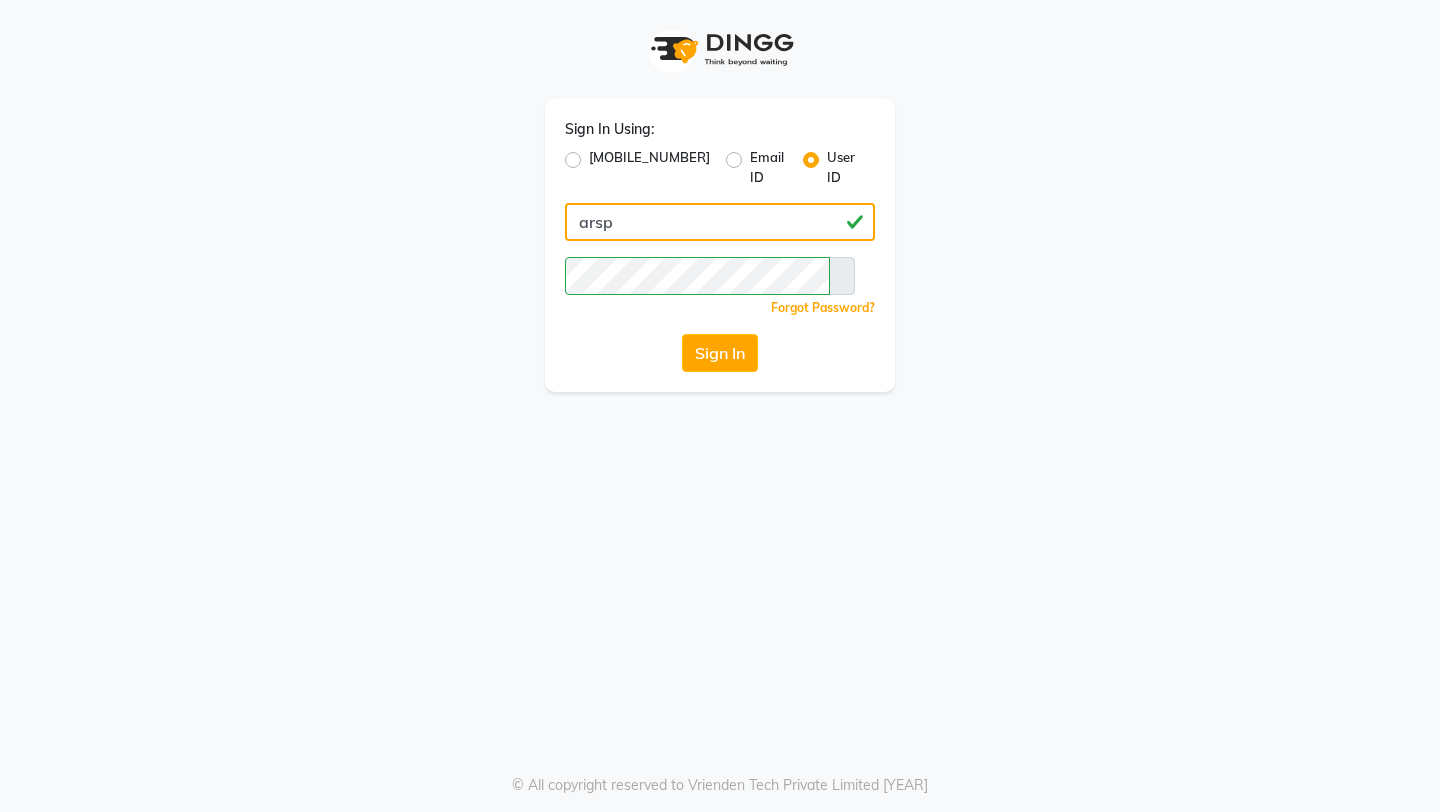 click on "arsp" at bounding box center (720, 222) 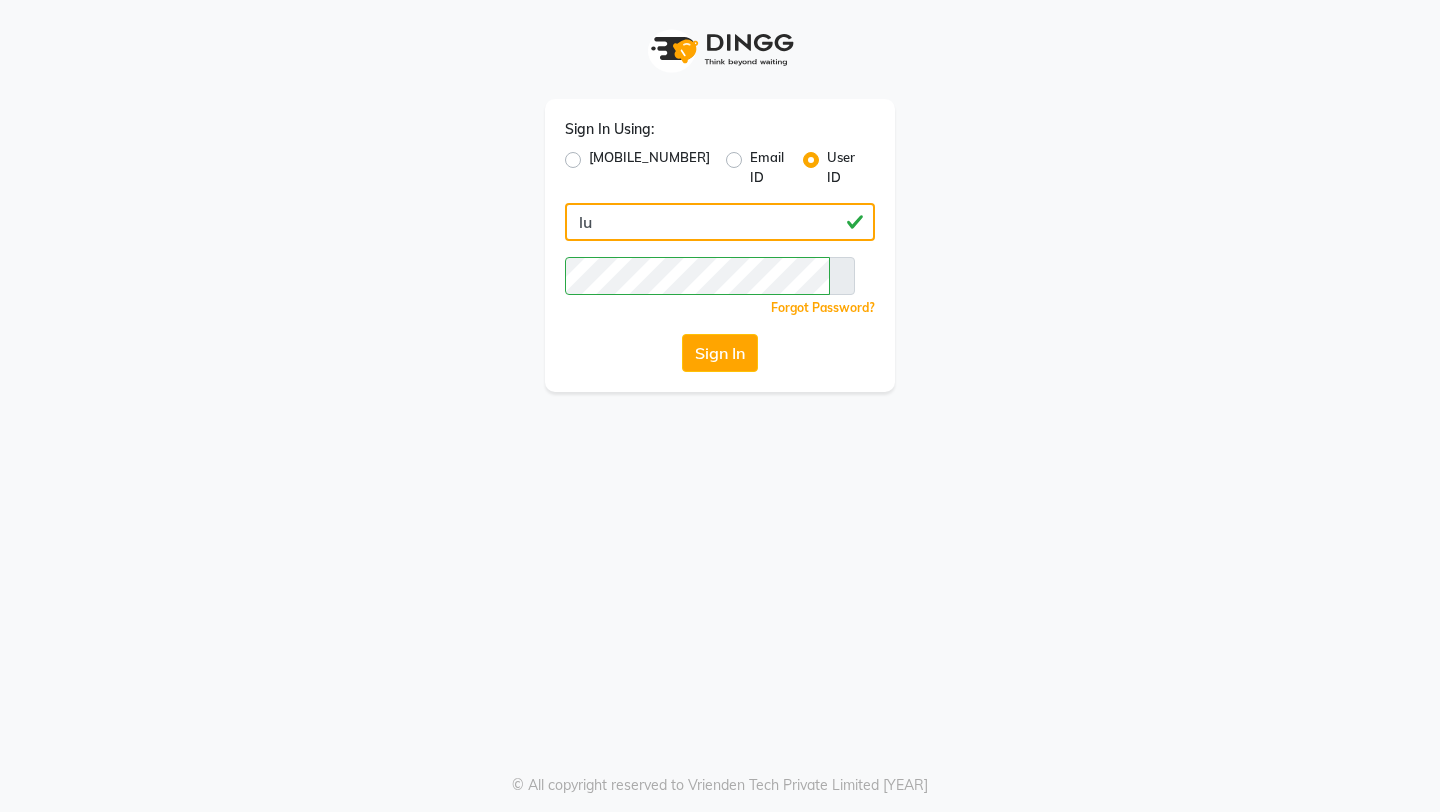 type on "luxesalon" 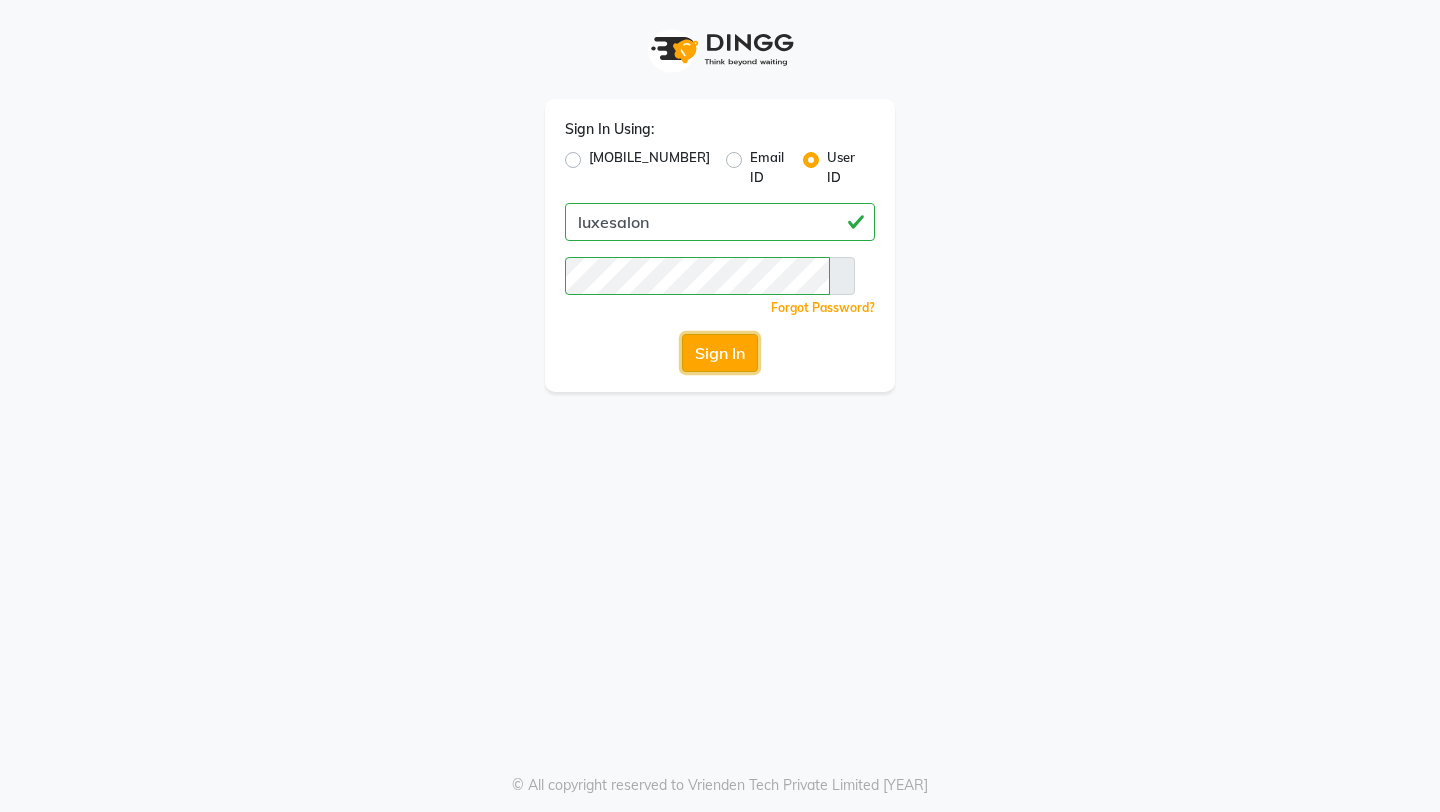 click on "Sign In" at bounding box center (720, 353) 